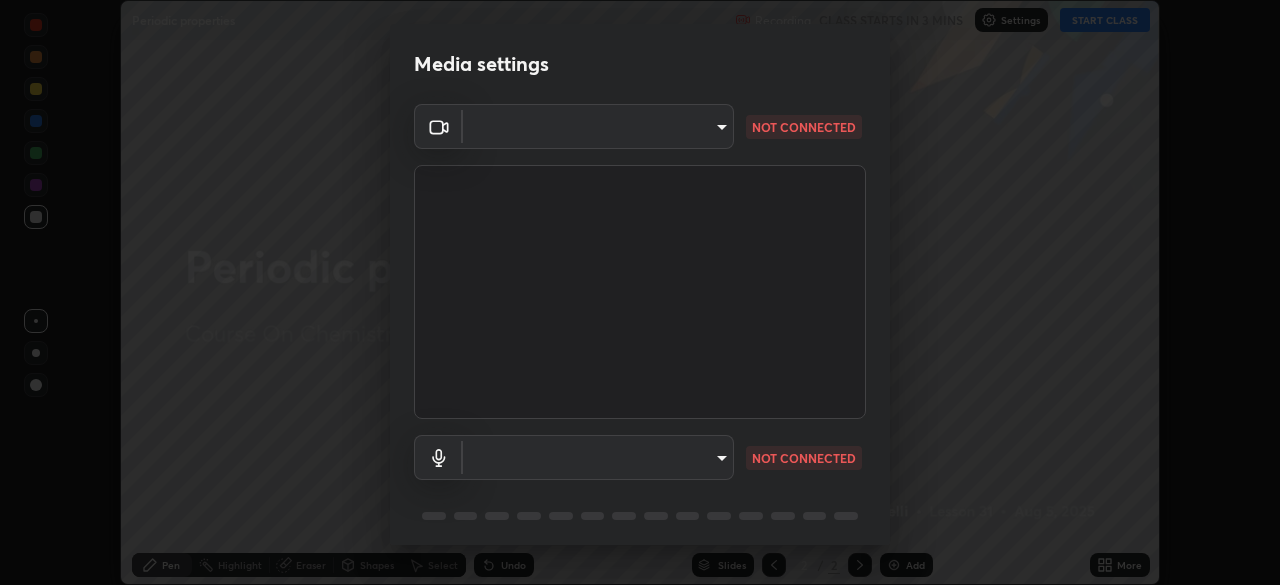 scroll, scrollTop: 0, scrollLeft: 0, axis: both 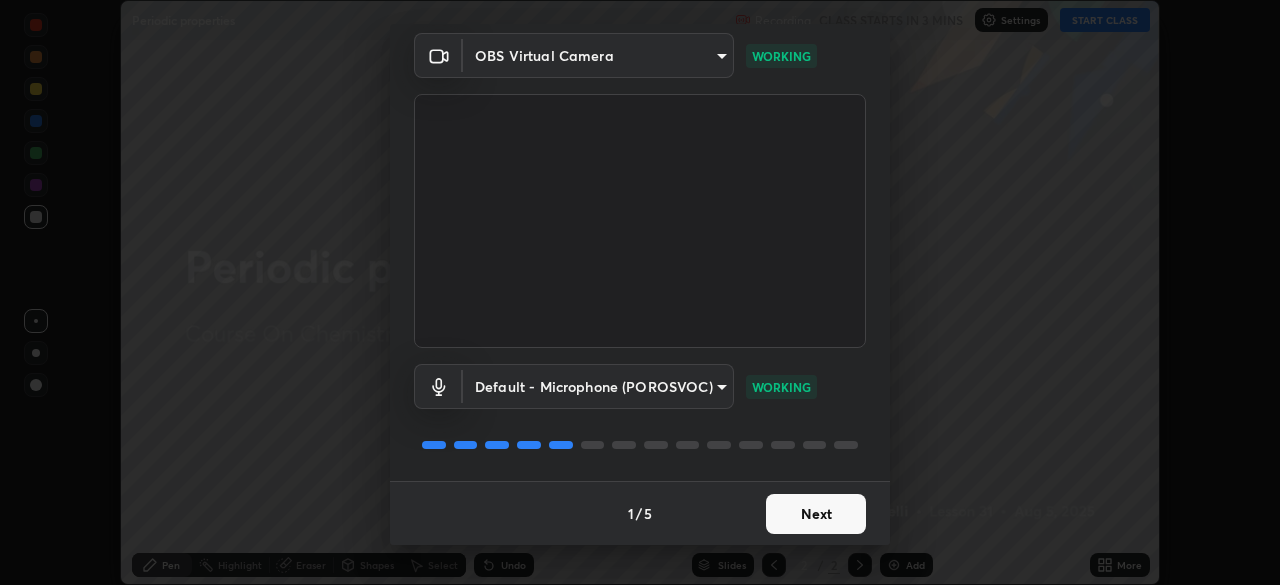 click on "Next" at bounding box center [816, 514] 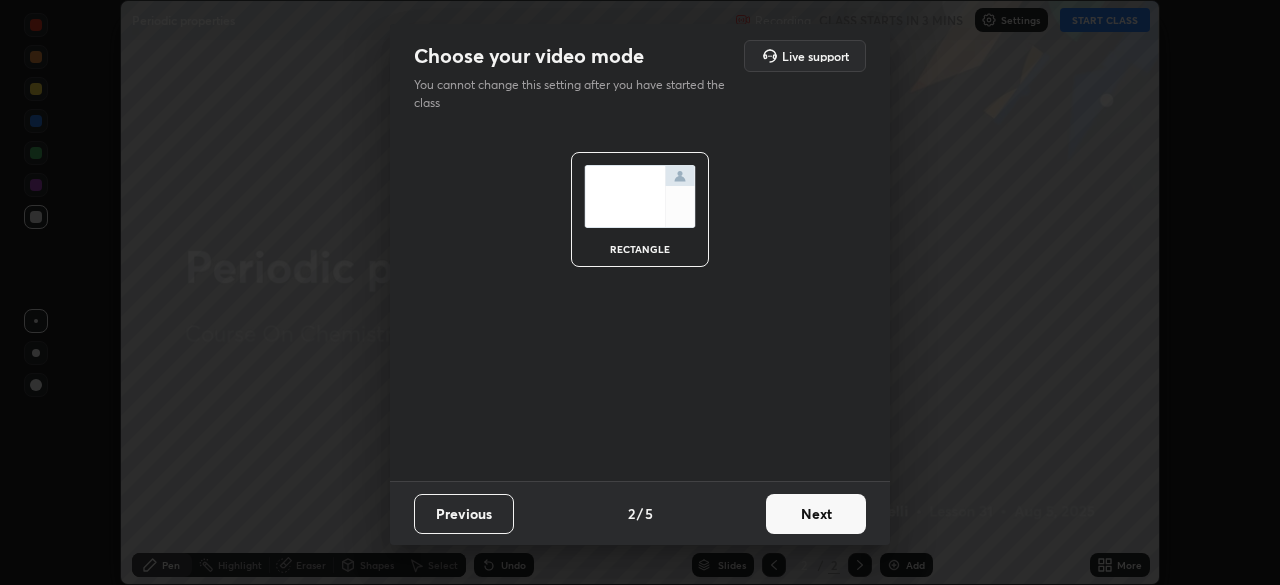 scroll, scrollTop: 0, scrollLeft: 0, axis: both 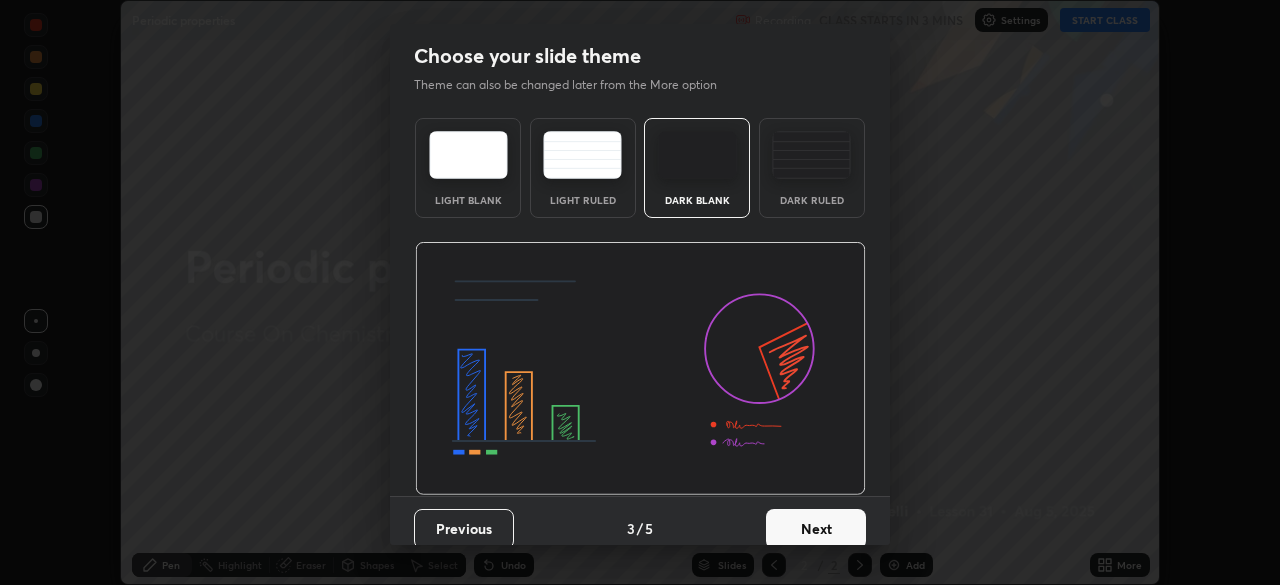 click on "Next" at bounding box center (816, 529) 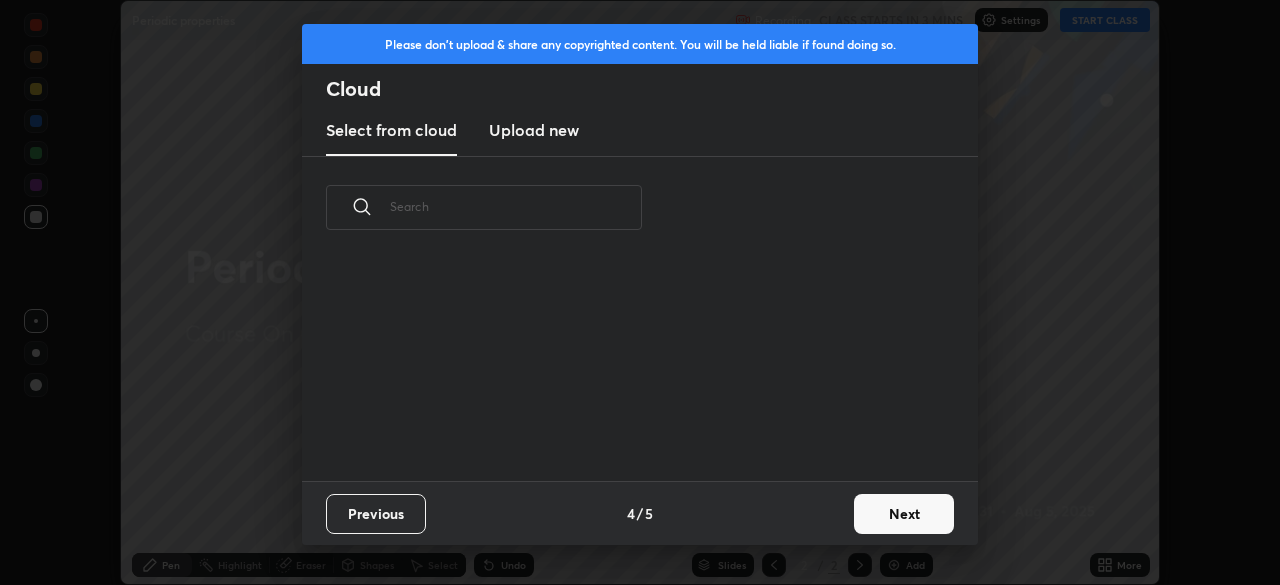 click on "Next" at bounding box center [904, 514] 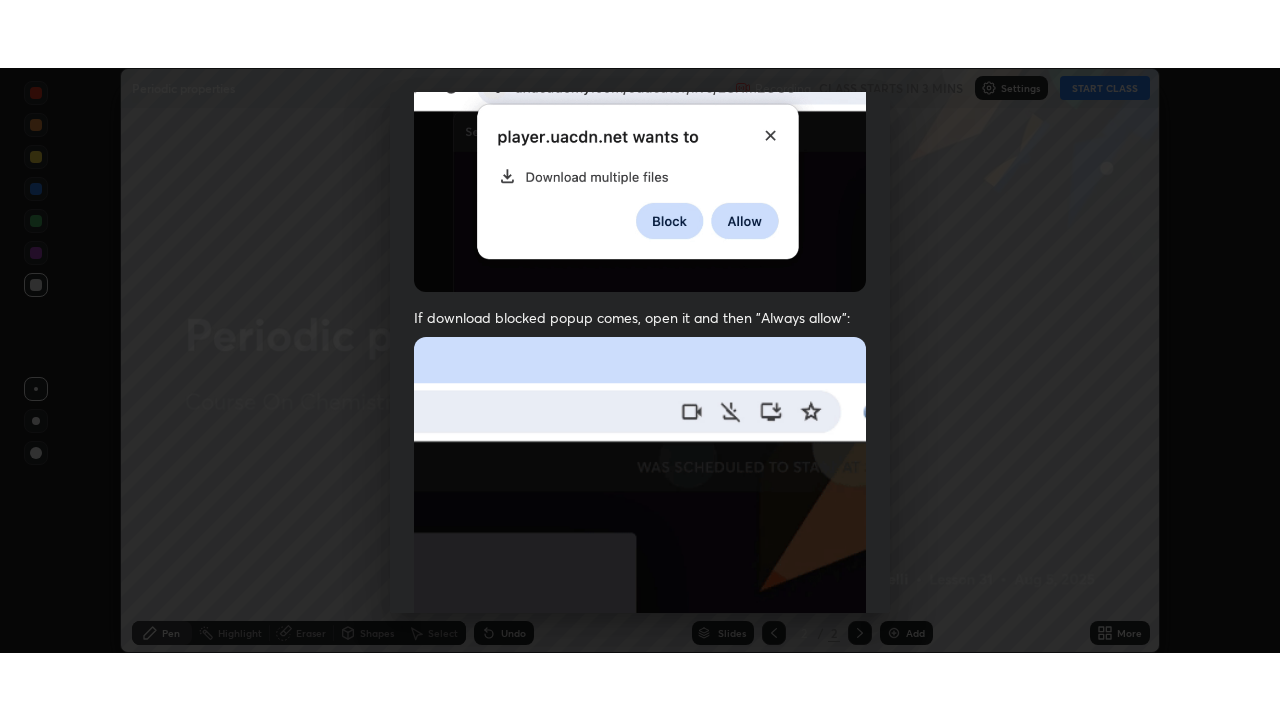 scroll, scrollTop: 479, scrollLeft: 0, axis: vertical 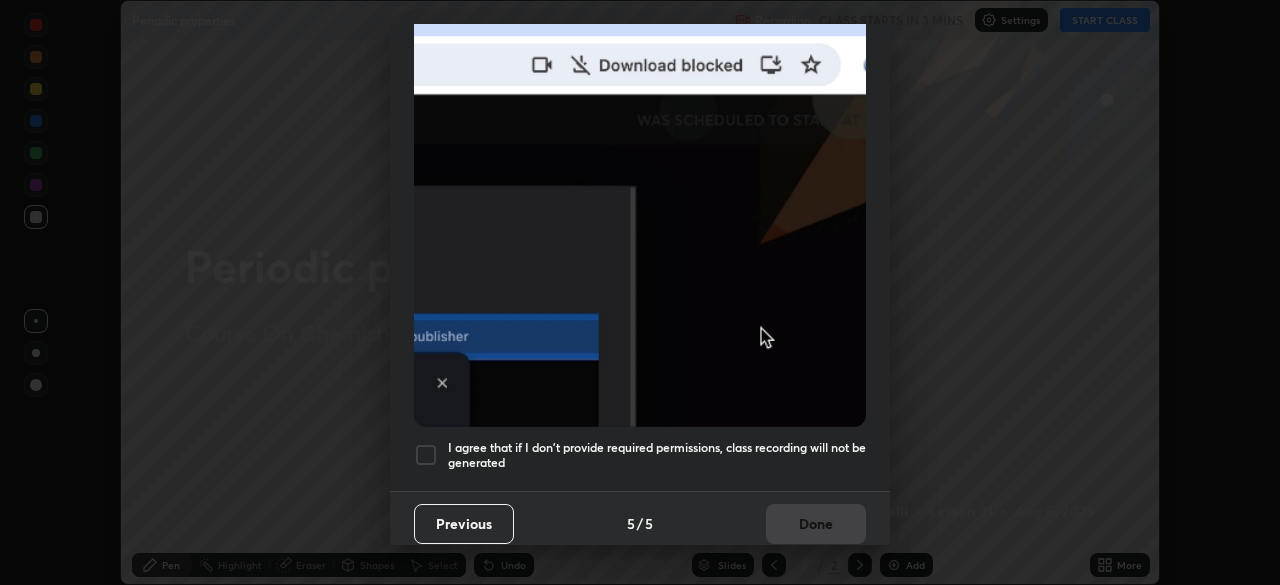 click at bounding box center [426, 455] 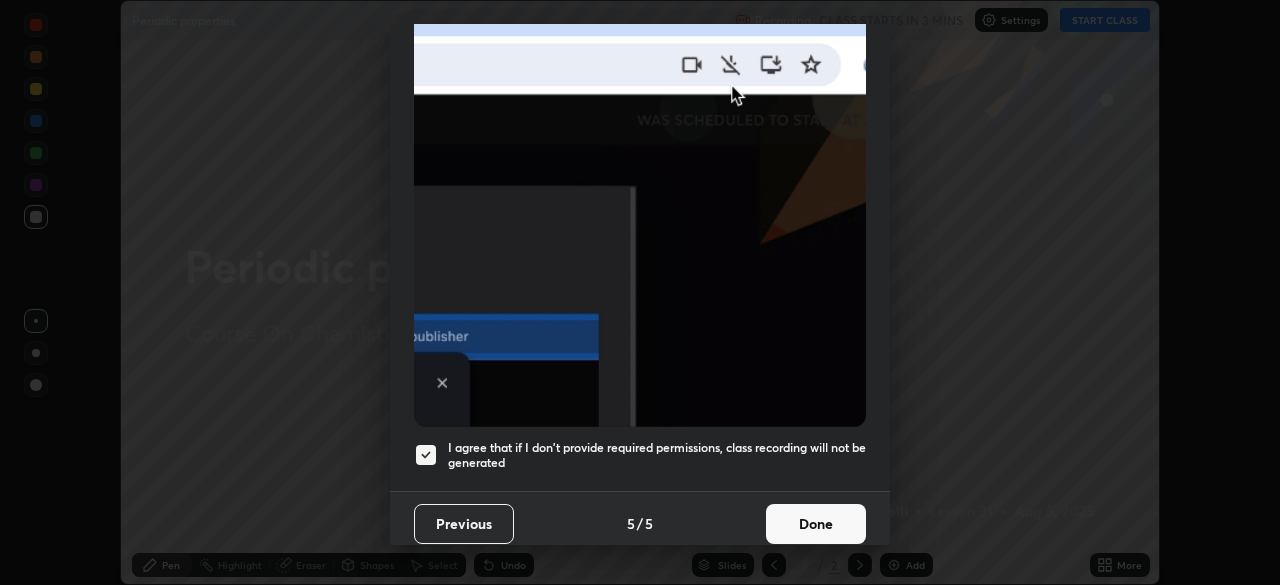 click on "Done" at bounding box center [816, 524] 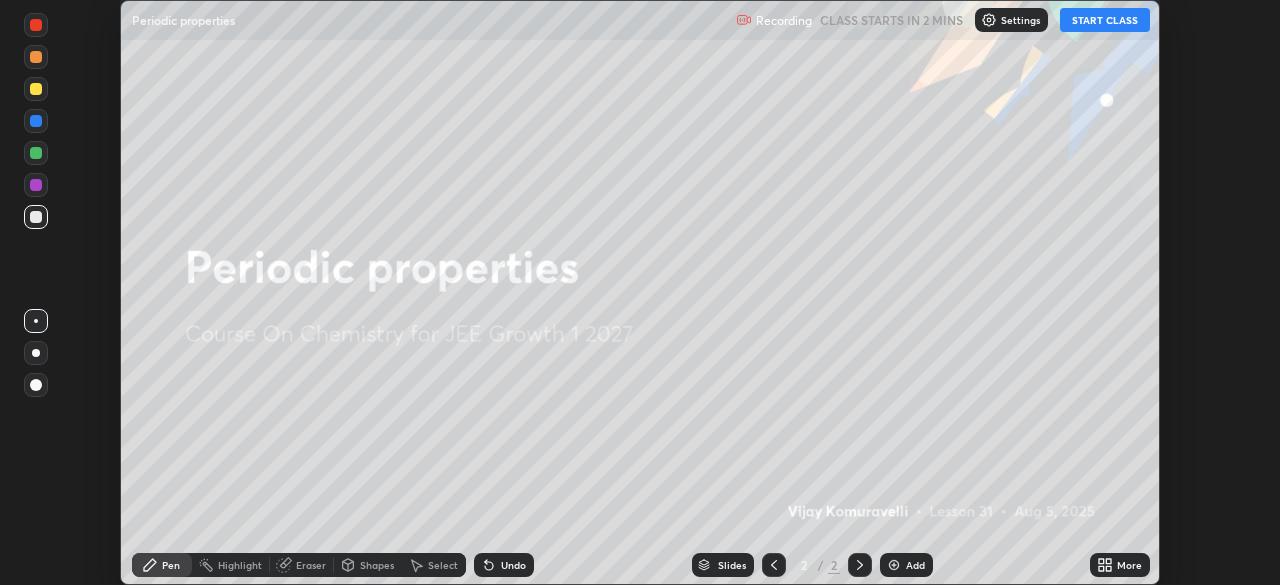 click on "START CLASS" at bounding box center (1105, 20) 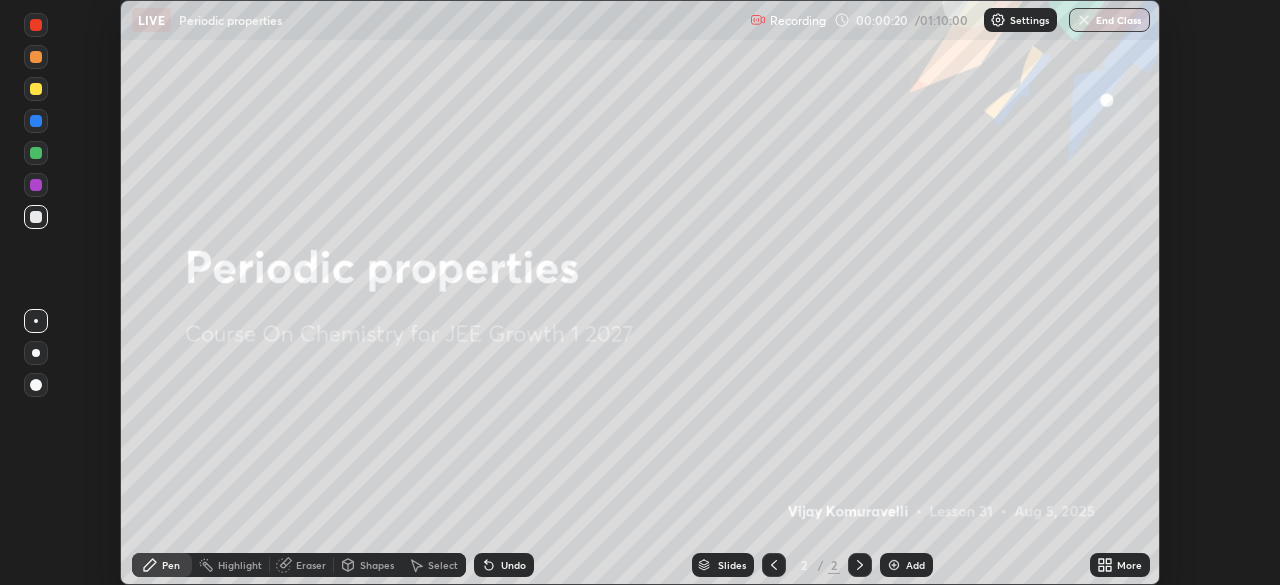 click 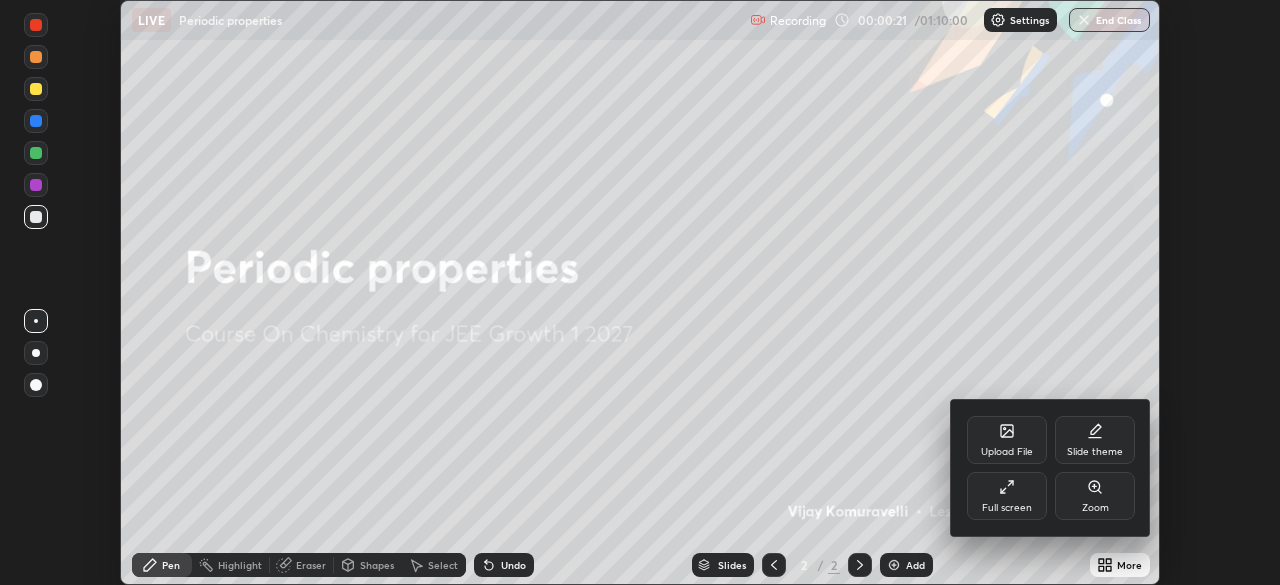 click on "Full screen" at bounding box center (1007, 496) 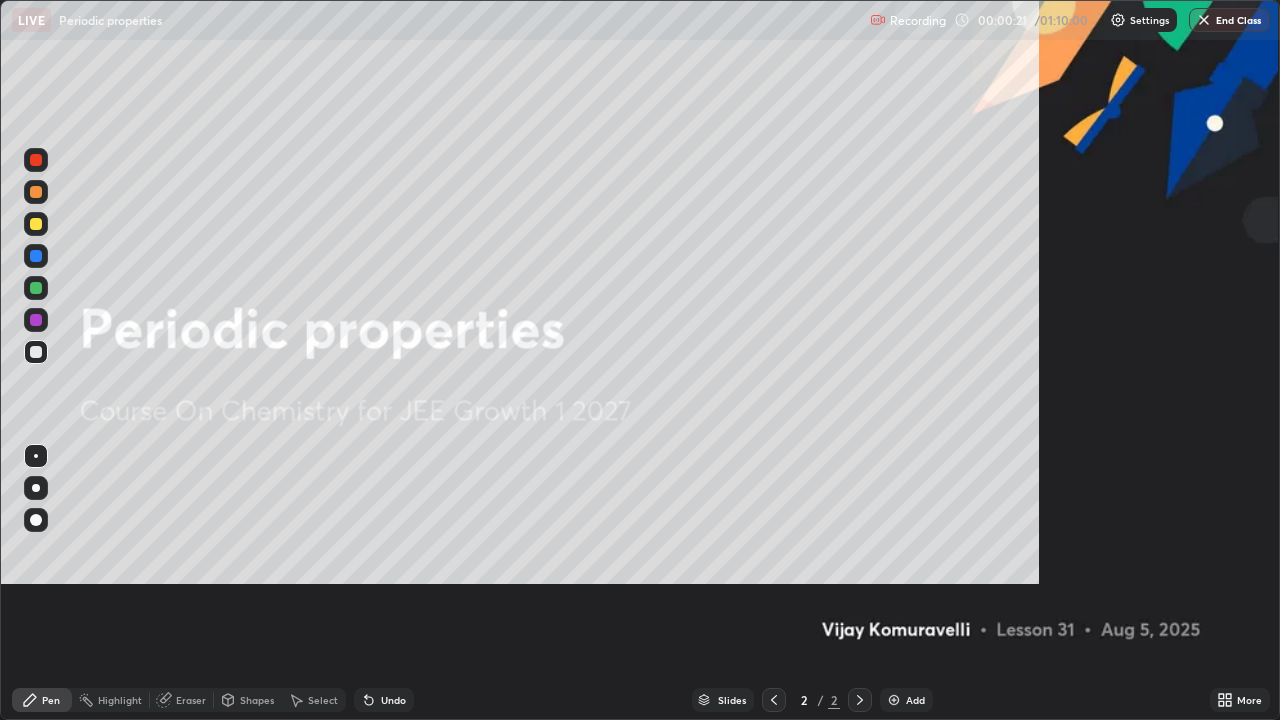 scroll, scrollTop: 99280, scrollLeft: 98720, axis: both 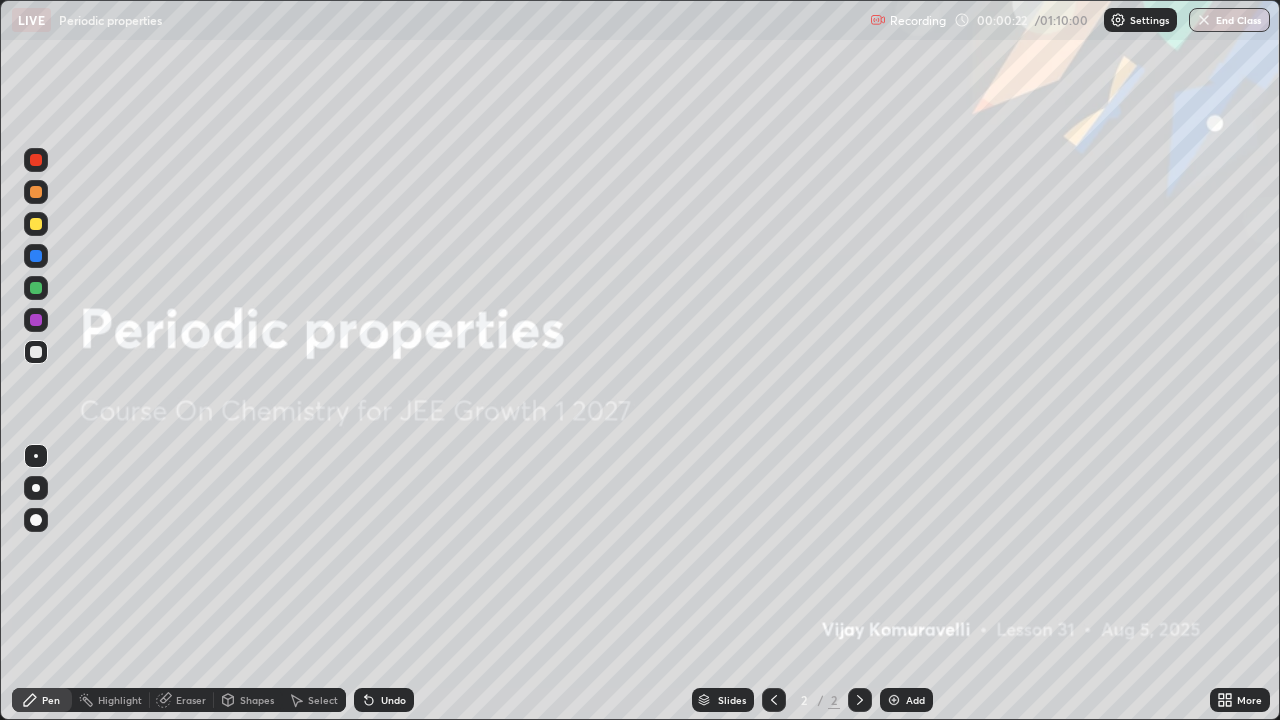 click on "Add" at bounding box center [906, 700] 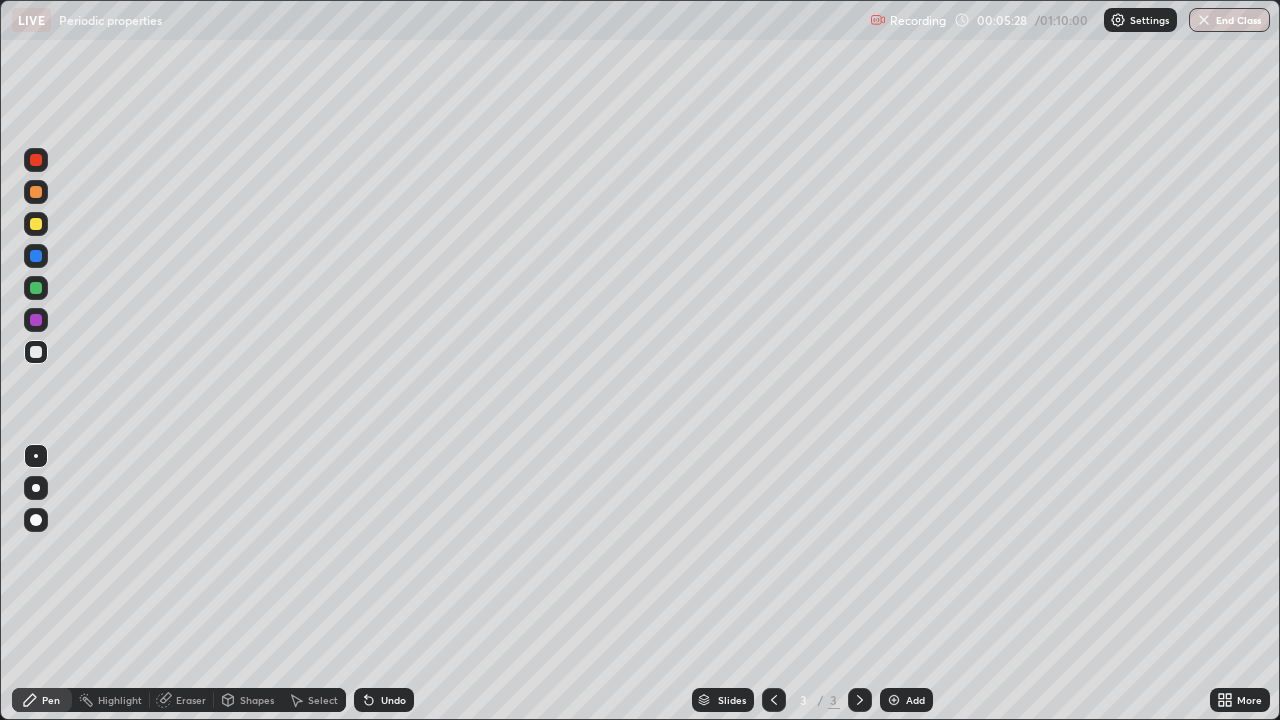 click on "Undo" at bounding box center (393, 700) 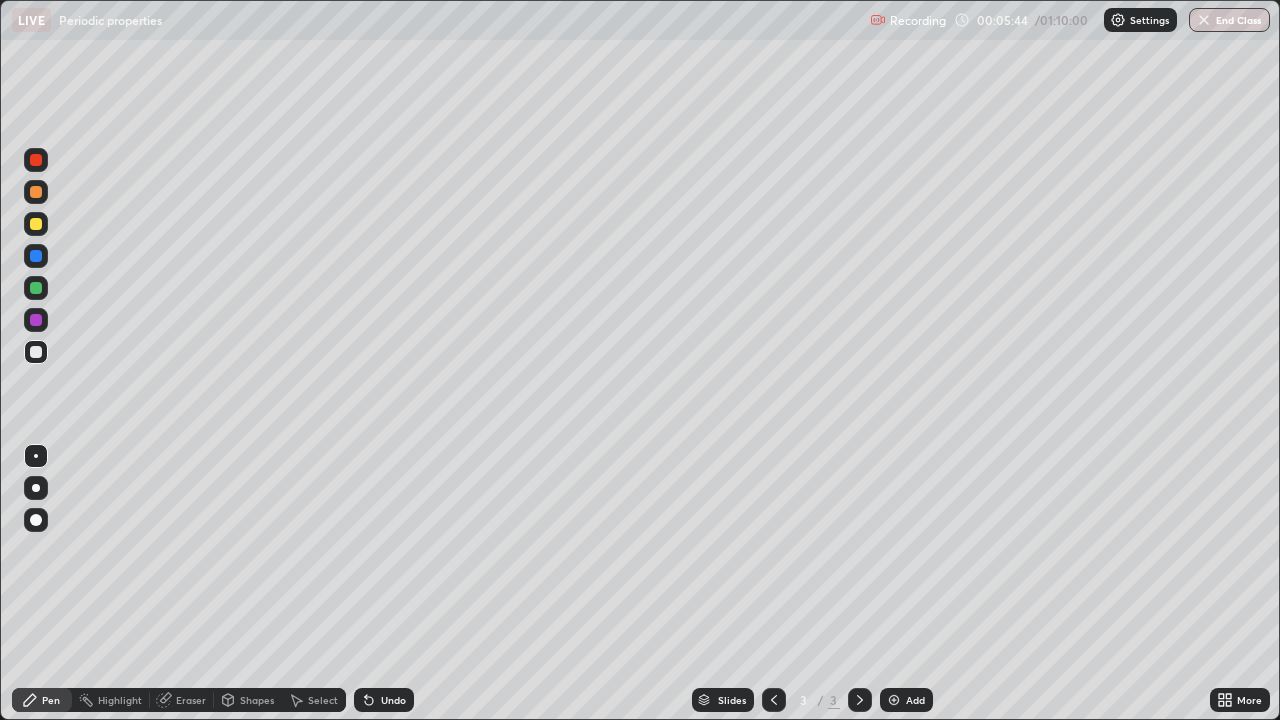 click on "Undo" at bounding box center [393, 700] 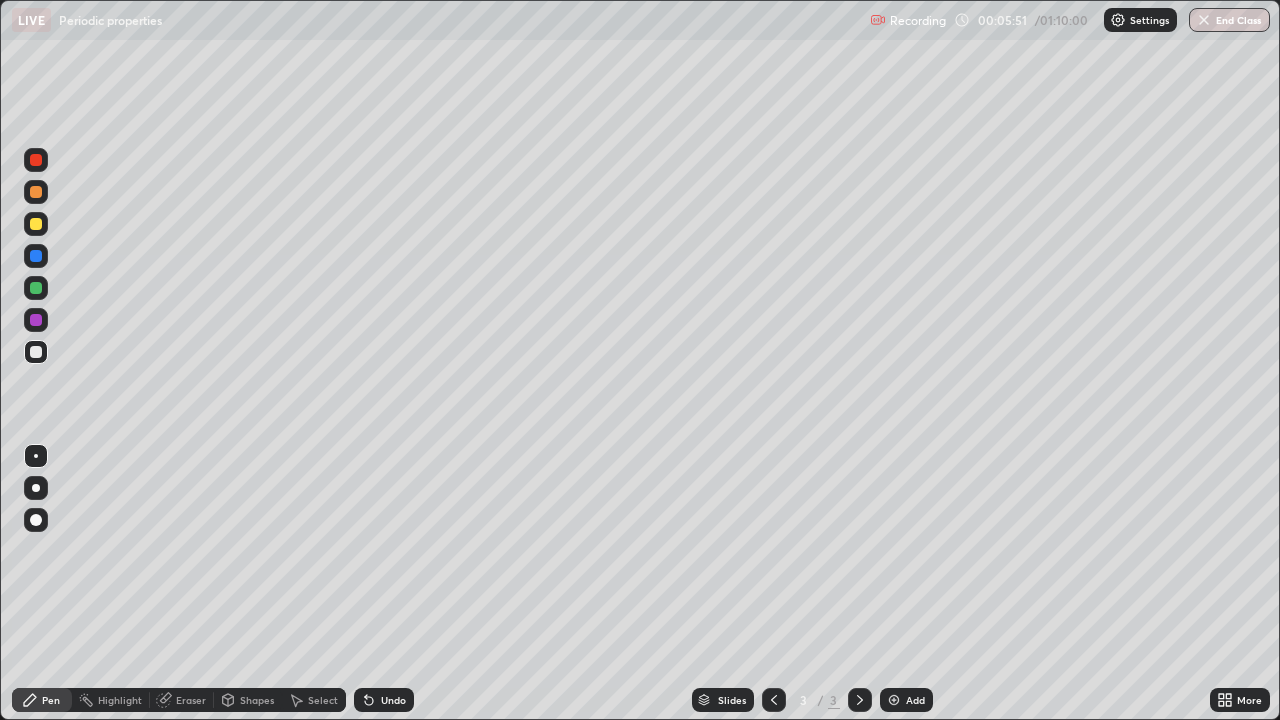 click at bounding box center [36, 224] 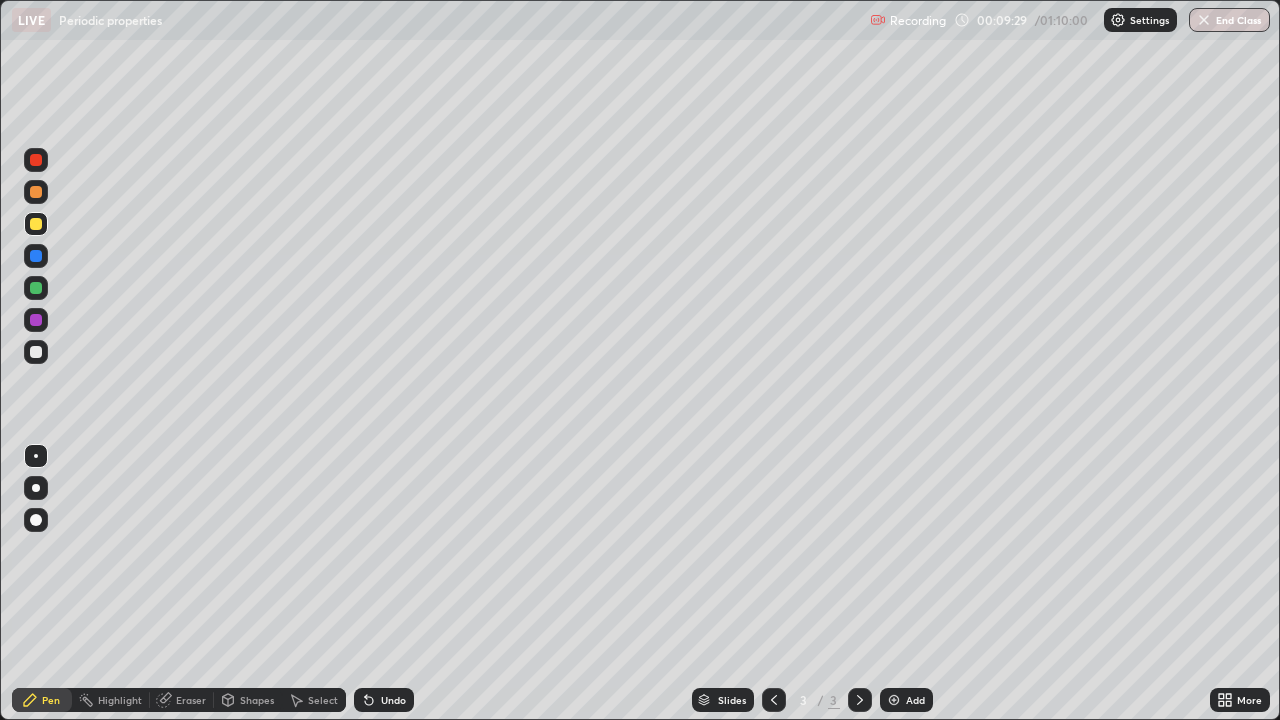 click at bounding box center [894, 700] 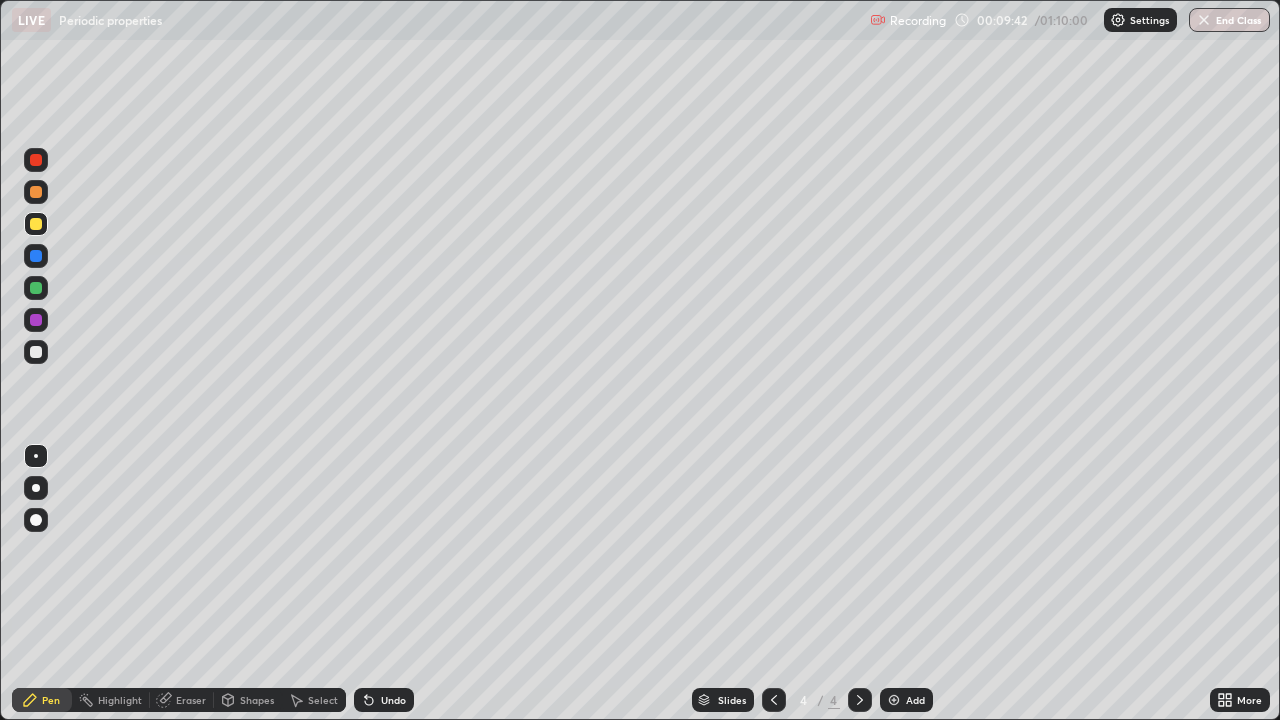 click on "Undo" at bounding box center [384, 700] 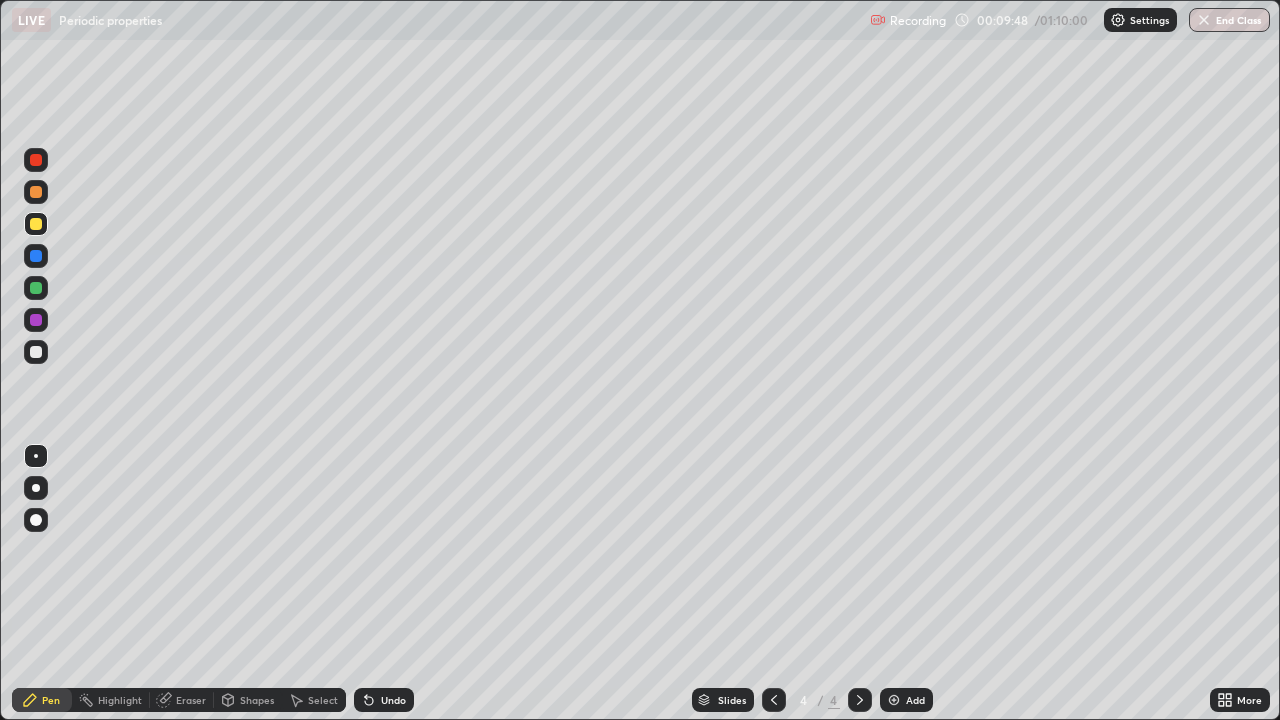 click at bounding box center [36, 352] 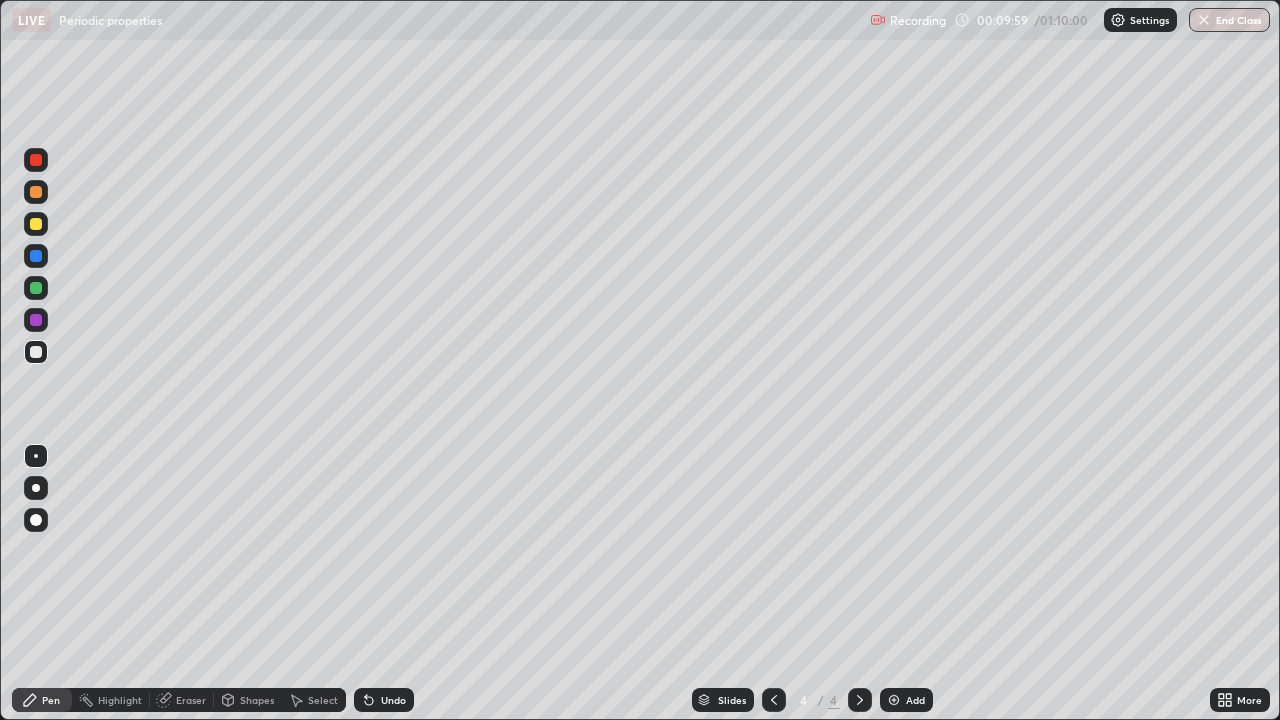 click at bounding box center (36, 352) 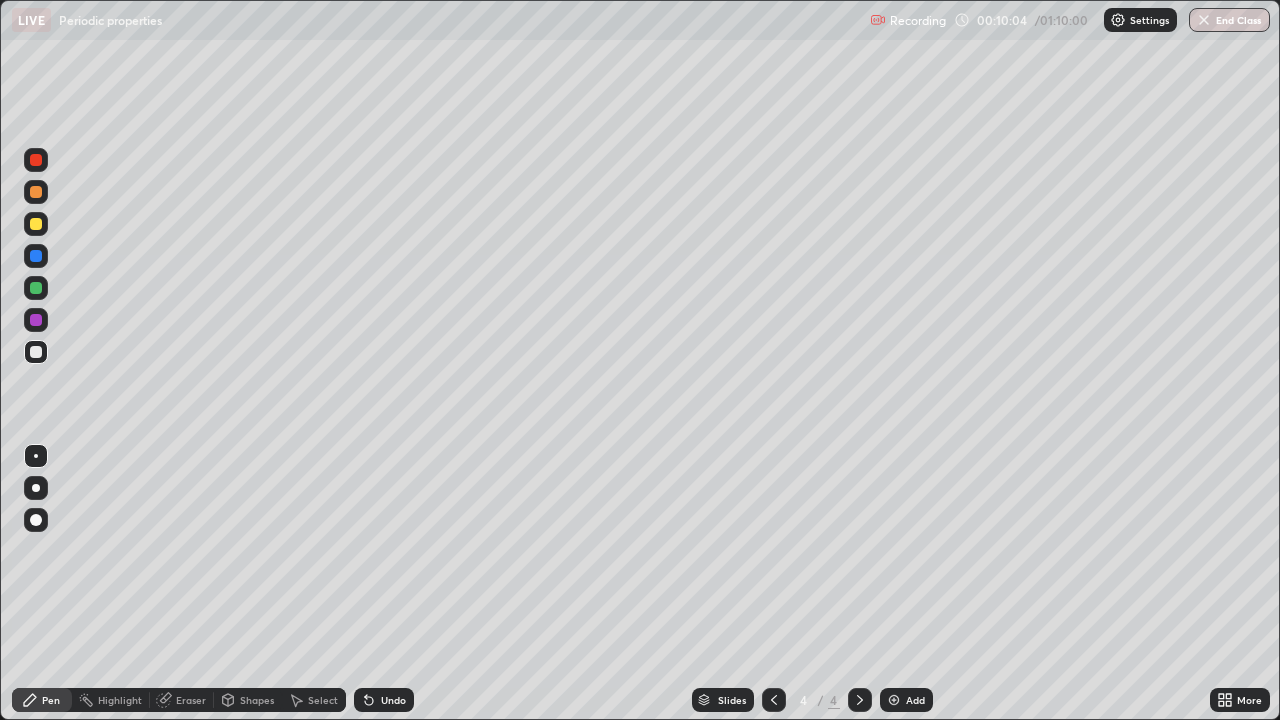 click at bounding box center (36, 224) 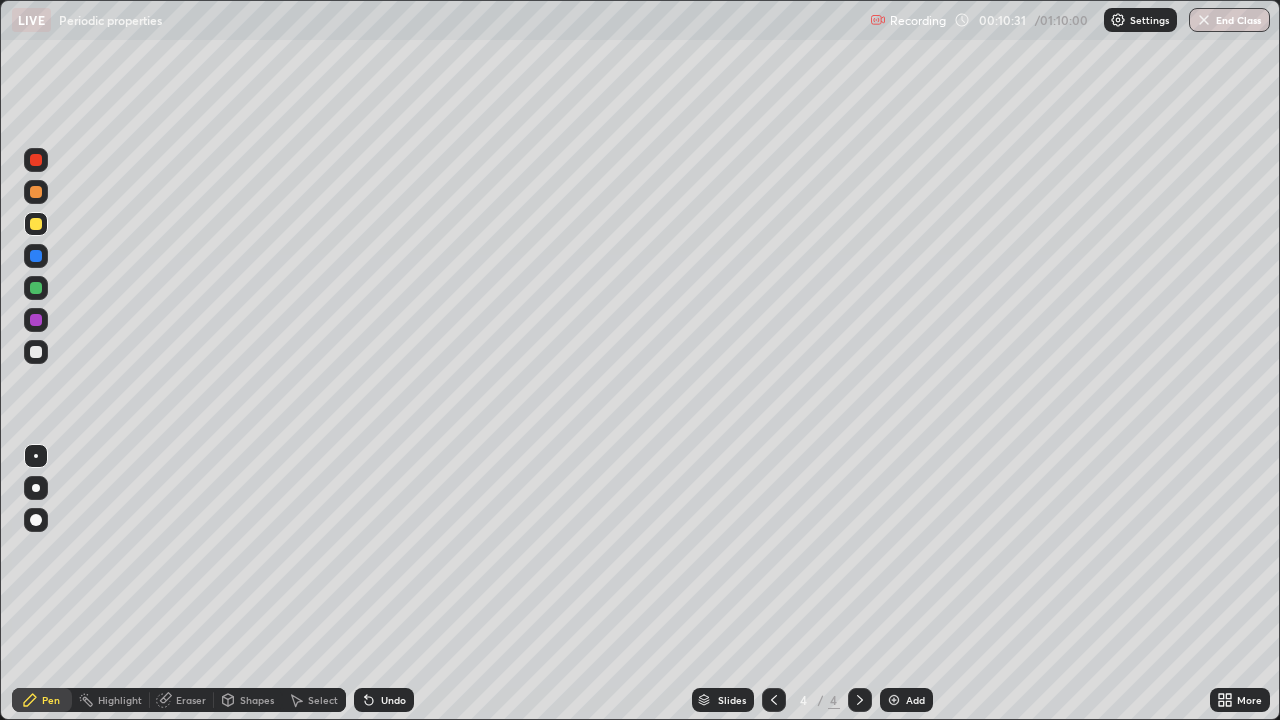click at bounding box center (36, 352) 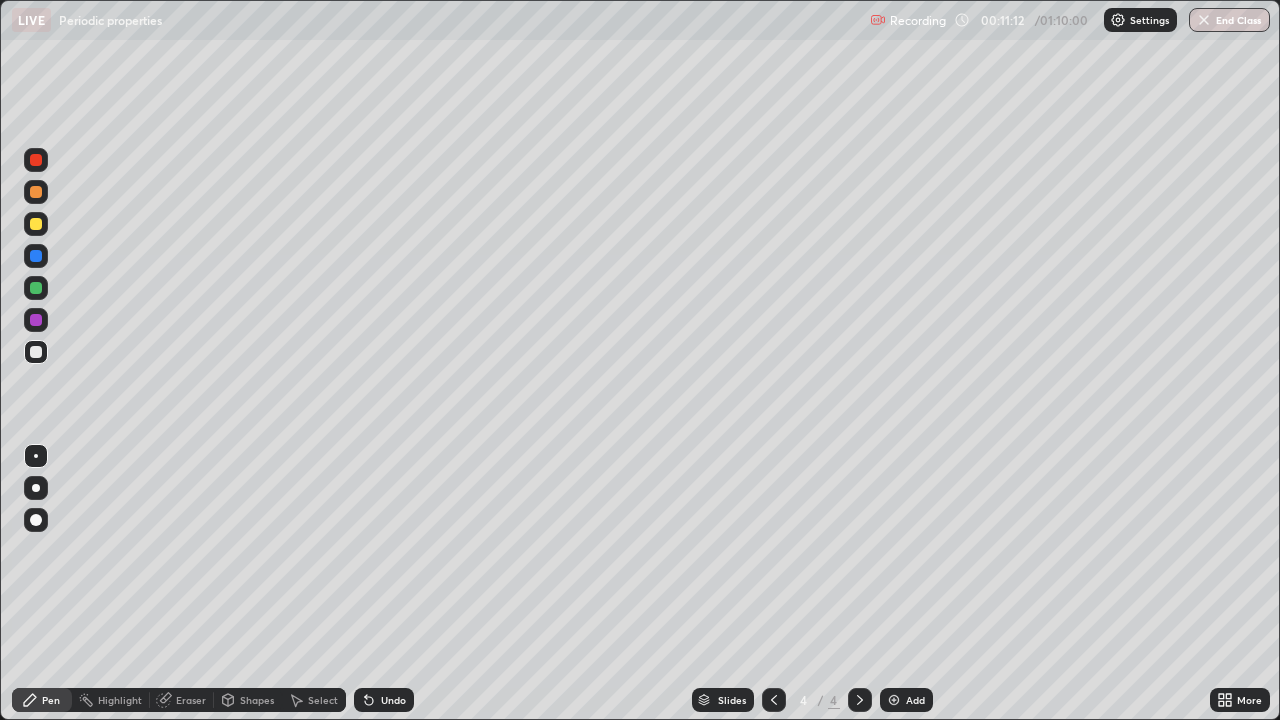 click on "Undo" at bounding box center (384, 700) 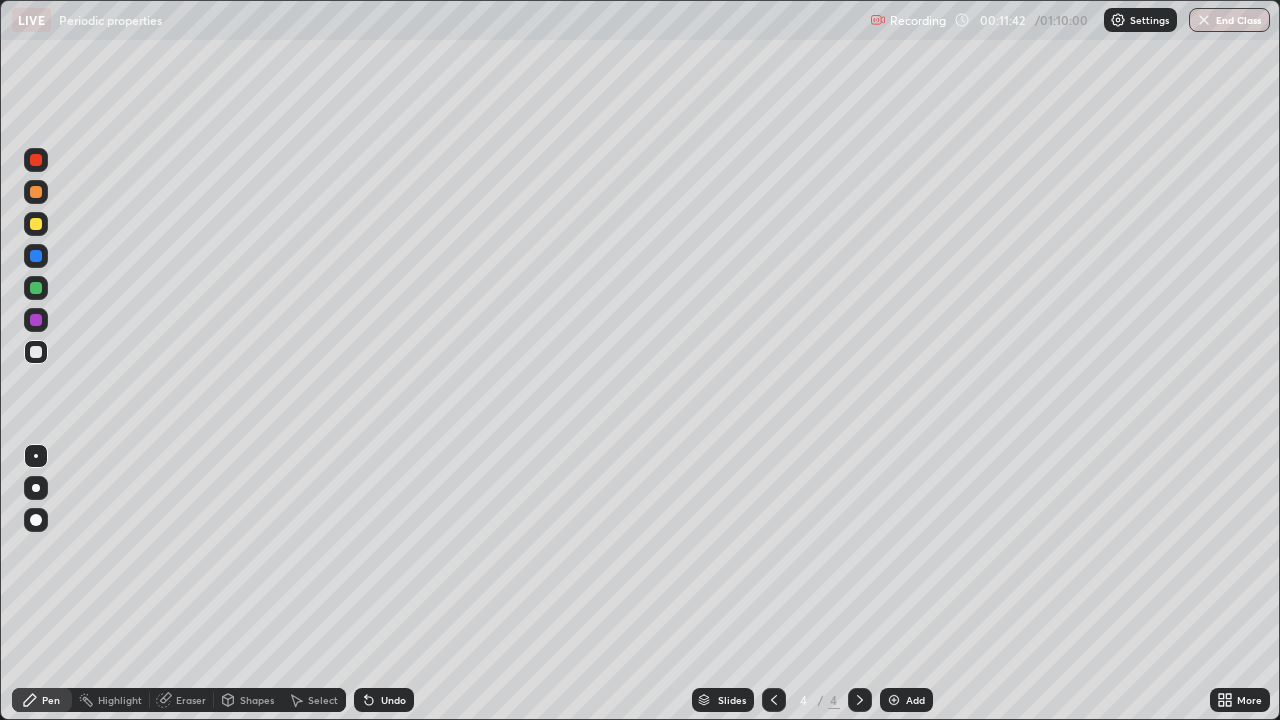 click on "Undo" at bounding box center [384, 700] 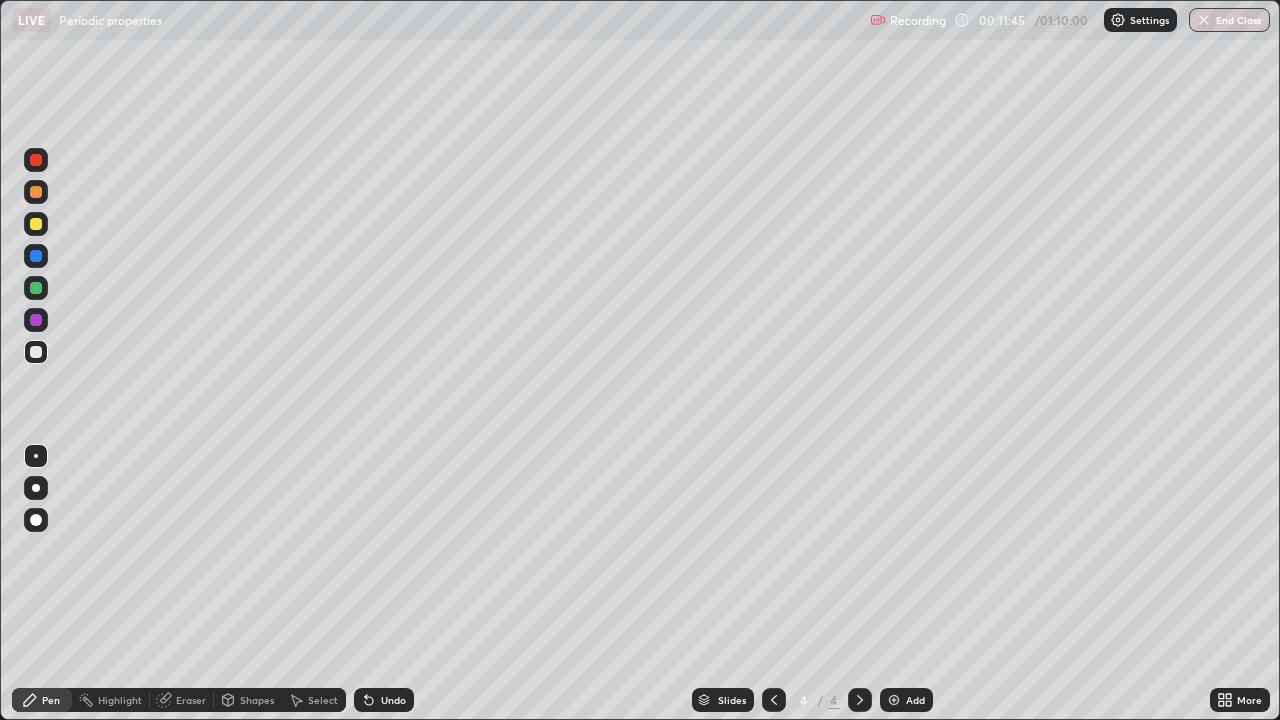click on "Undo" at bounding box center (393, 700) 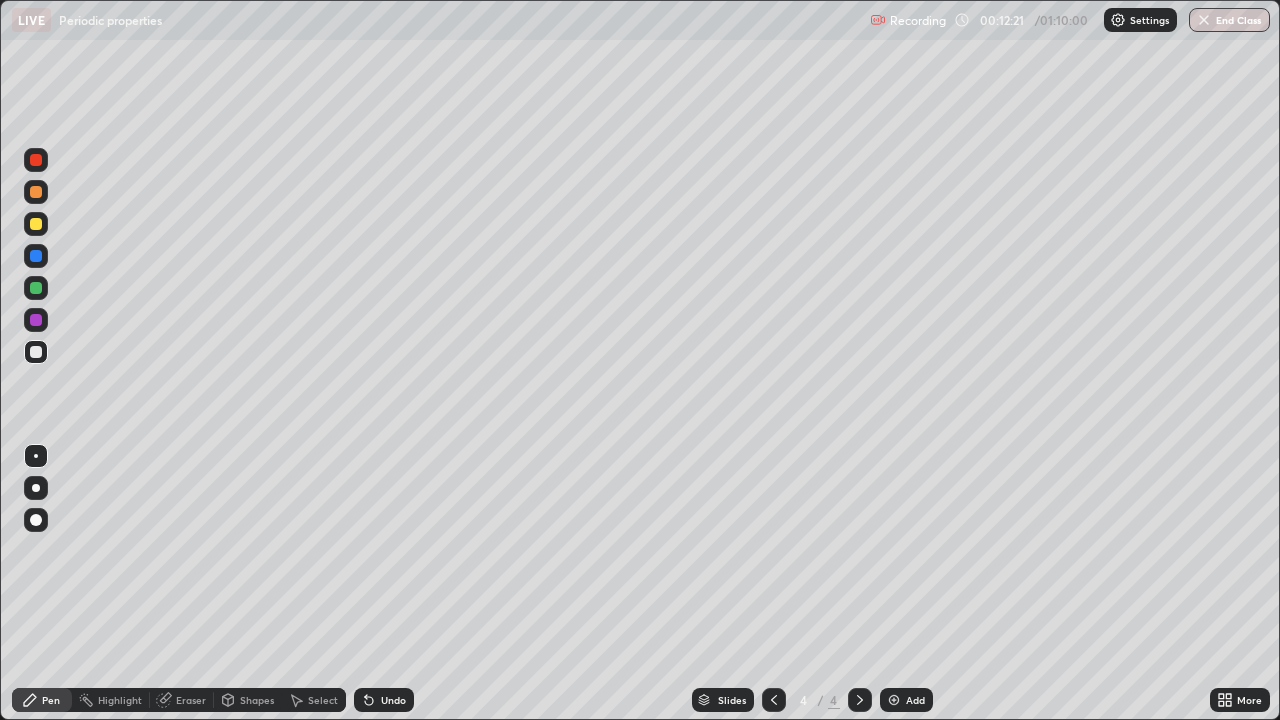click on "Undo" at bounding box center (393, 700) 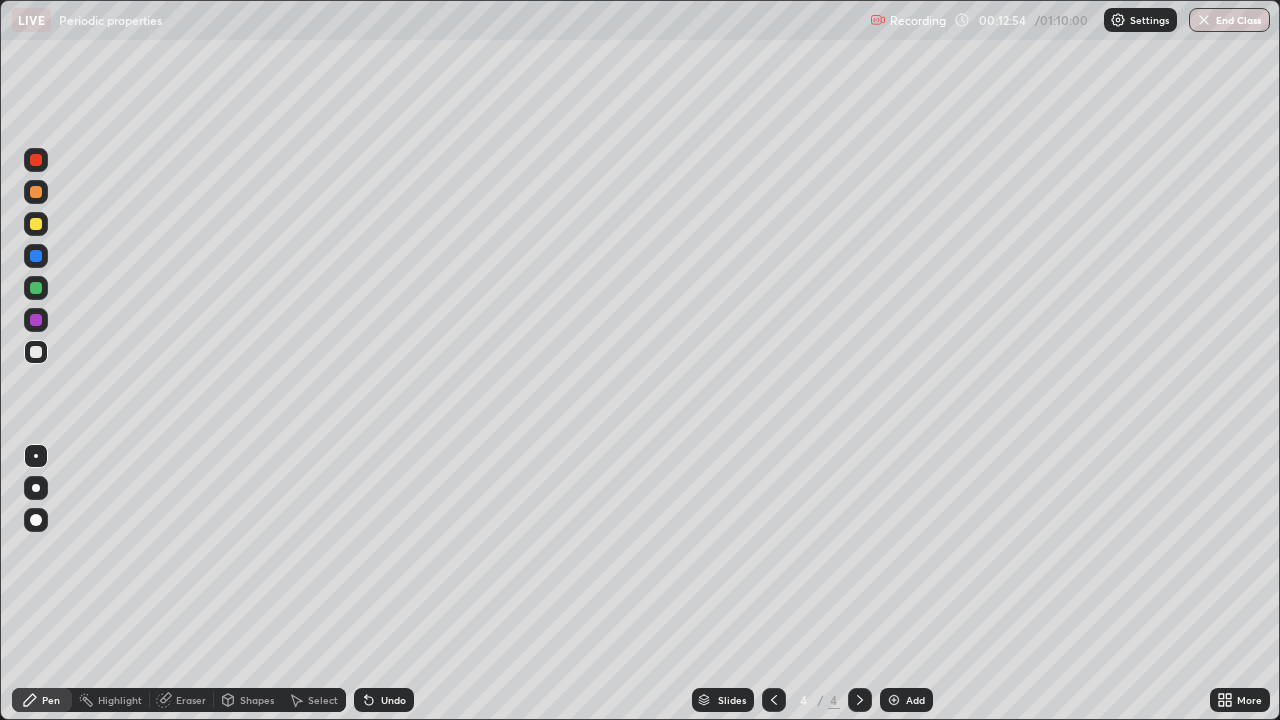 click at bounding box center (36, 224) 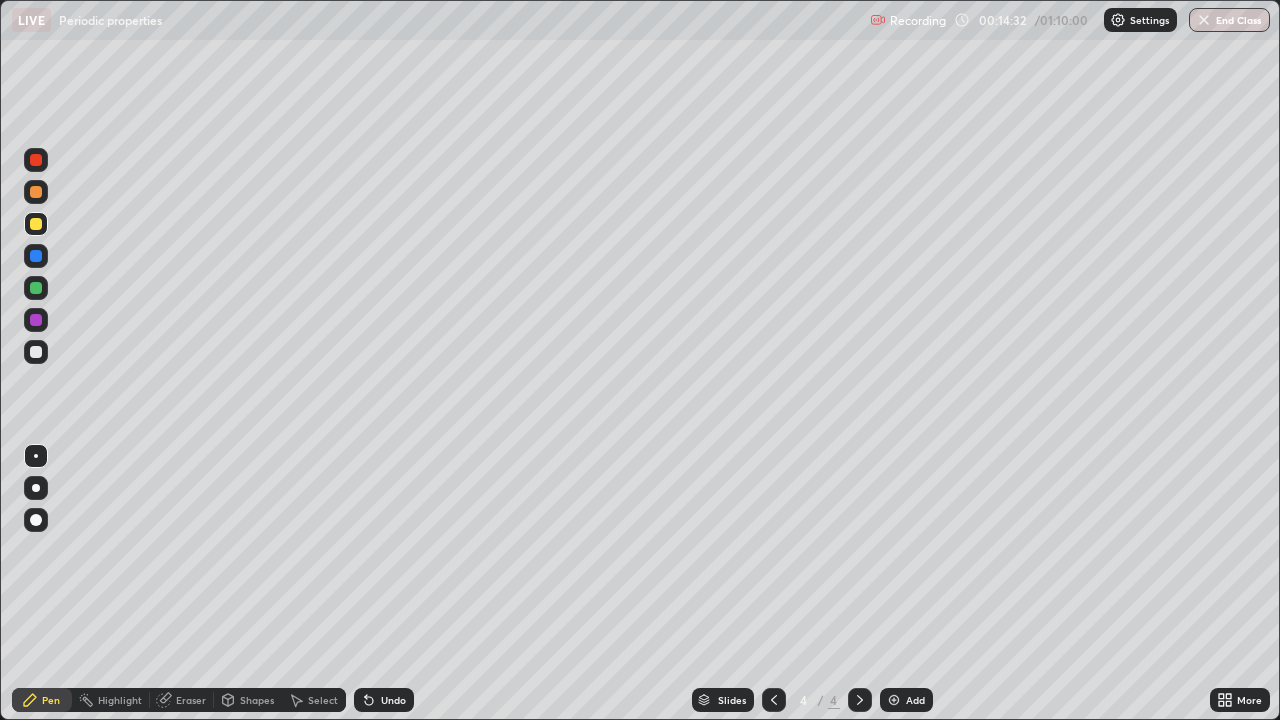 click on "Eraser" at bounding box center [191, 700] 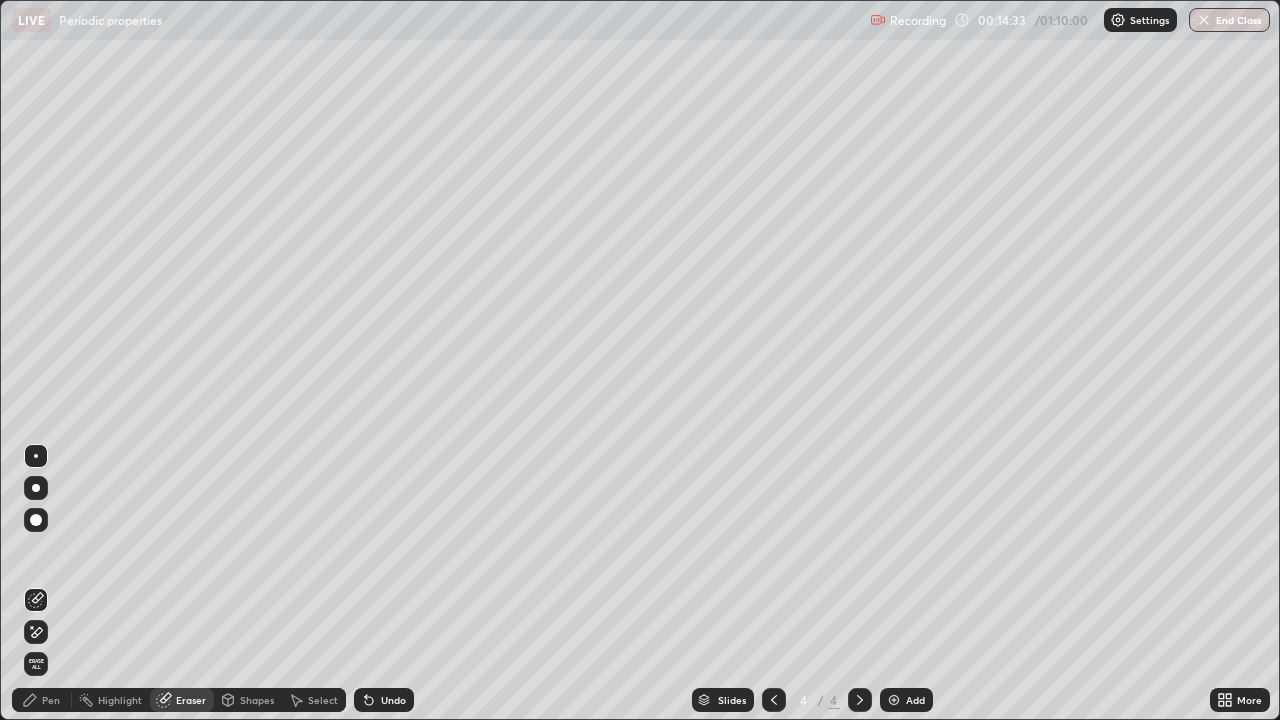 click at bounding box center [36, 520] 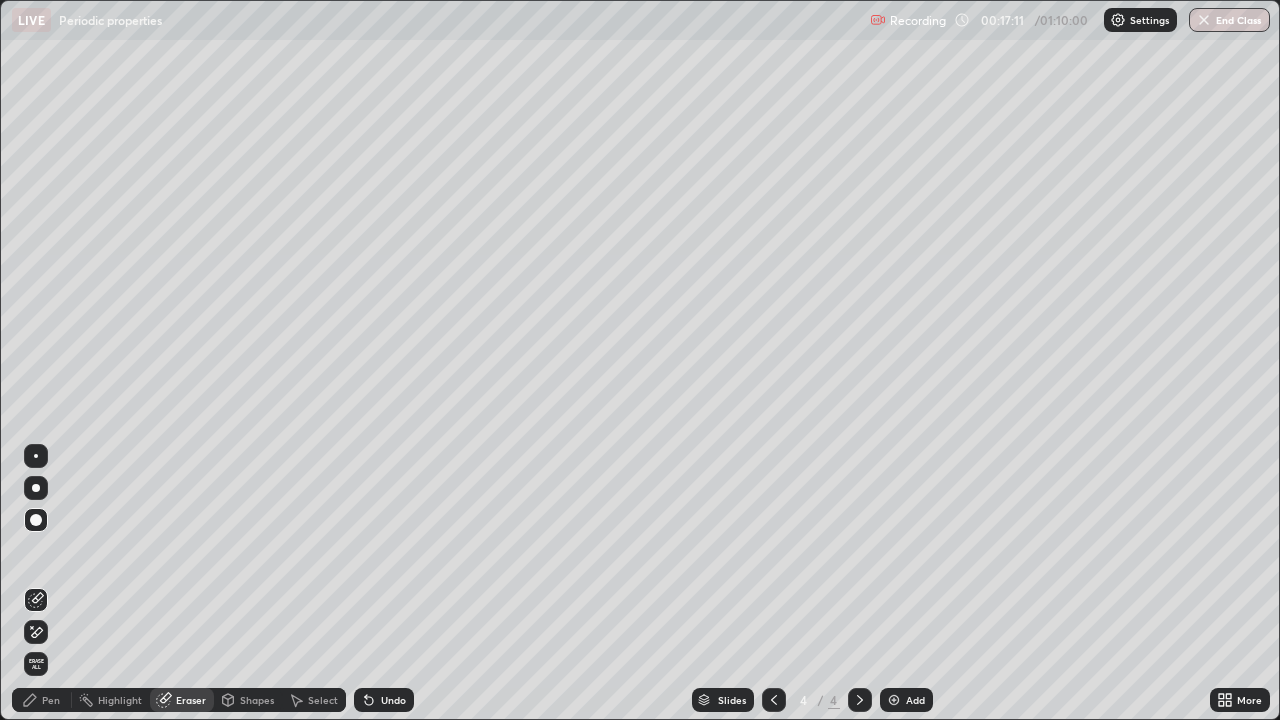 click at bounding box center (894, 700) 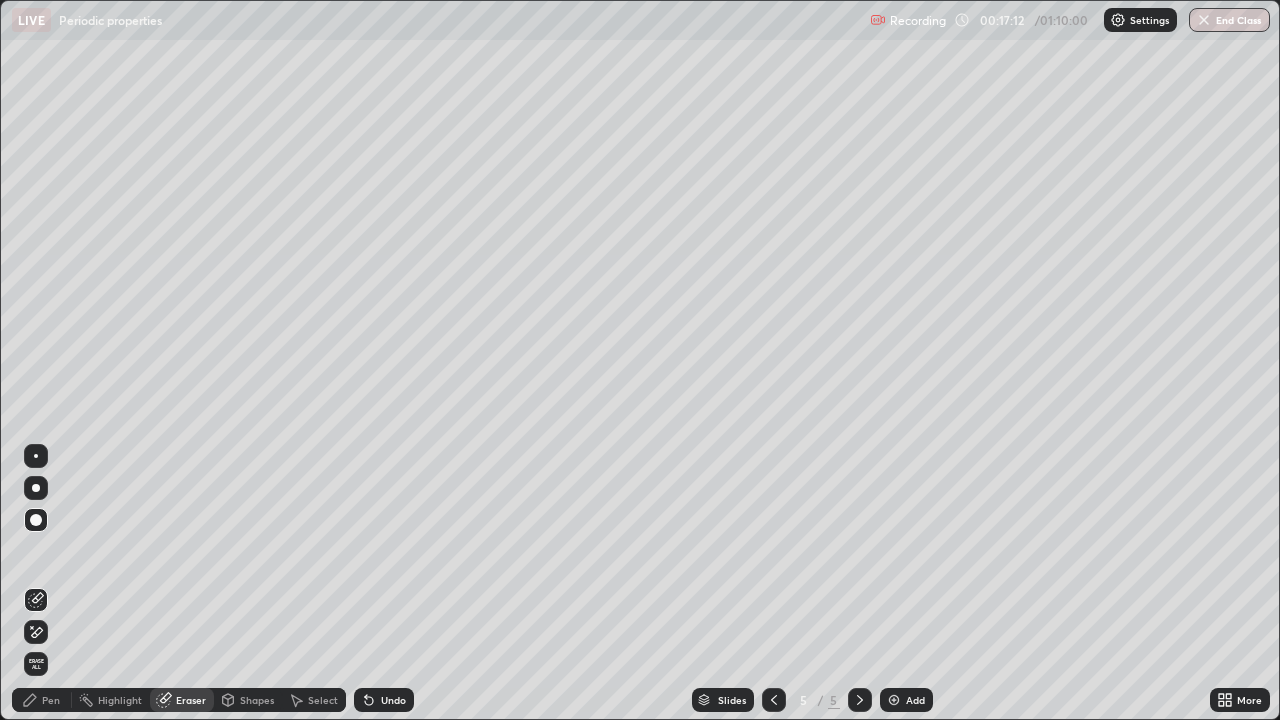 click on "Pen" at bounding box center [51, 700] 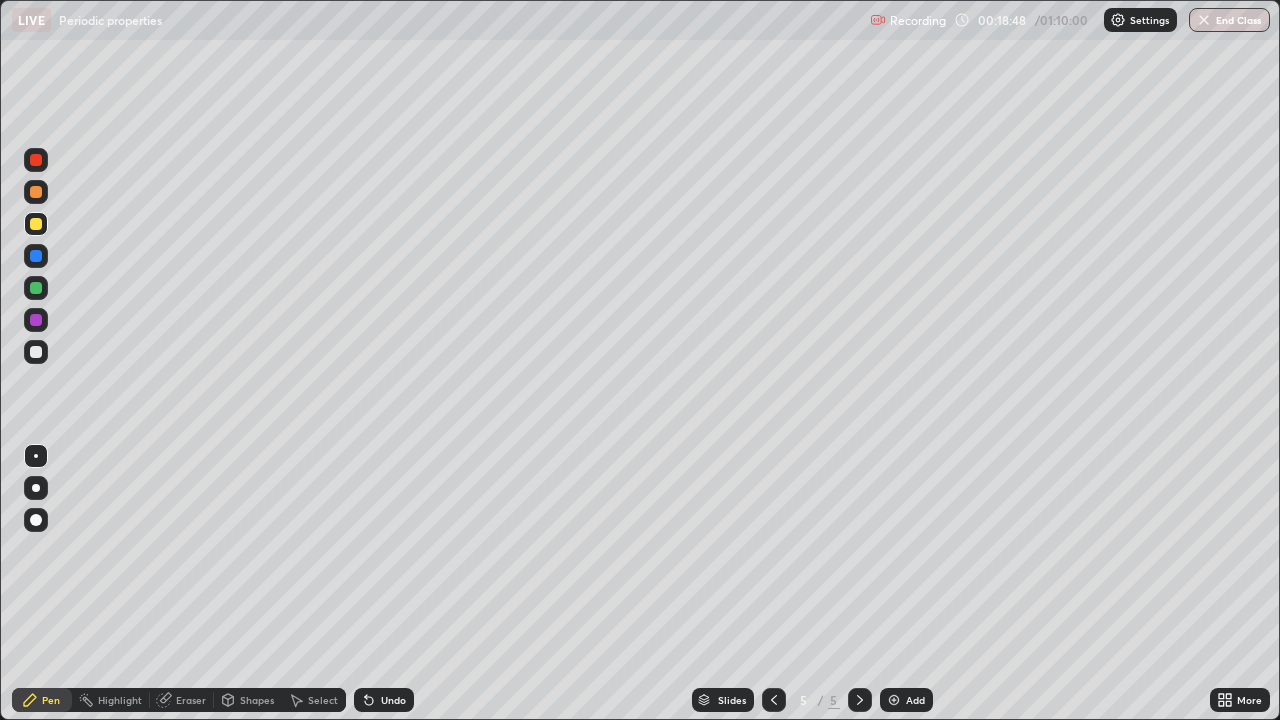 click at bounding box center [36, 352] 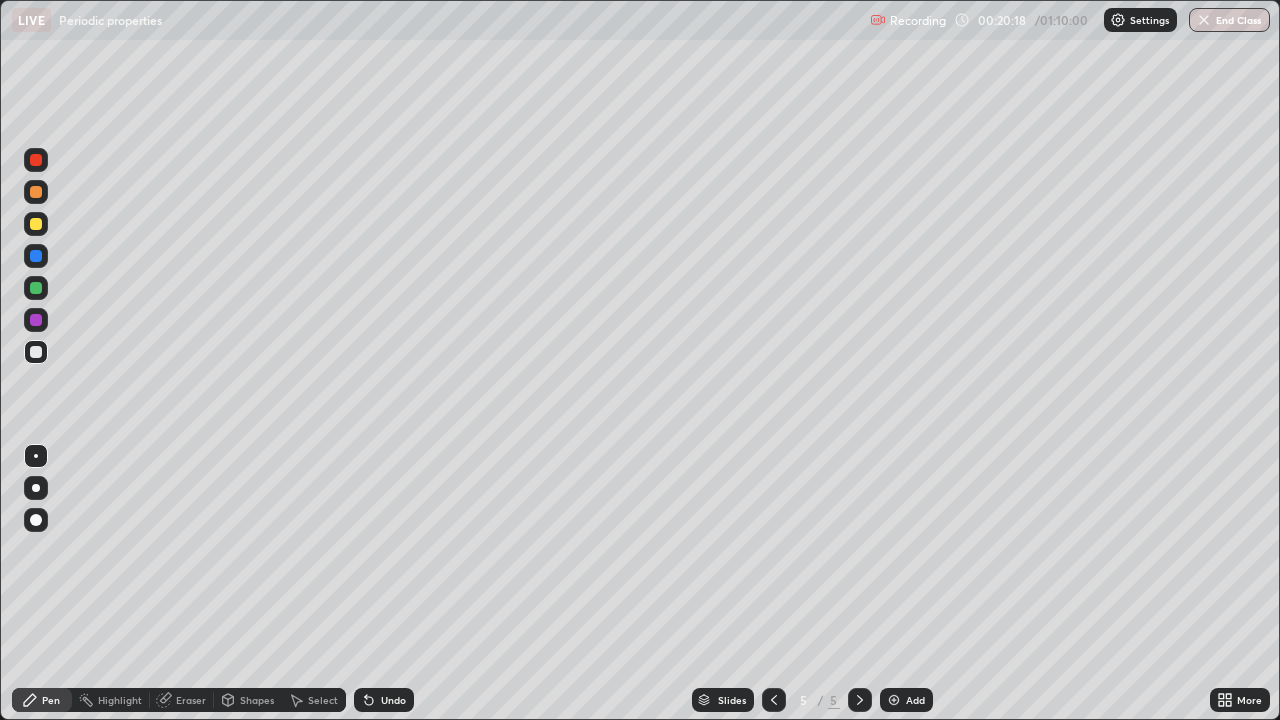 click on "Eraser" at bounding box center [191, 700] 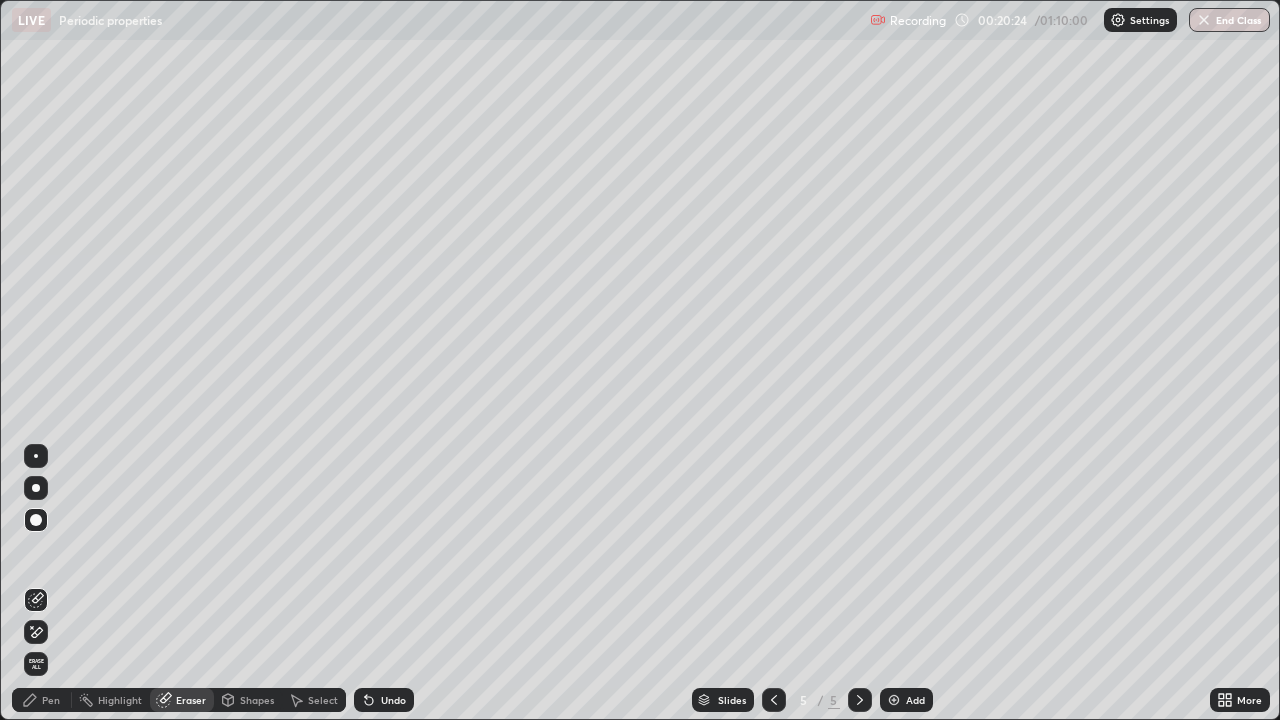 click on "Pen" at bounding box center (51, 700) 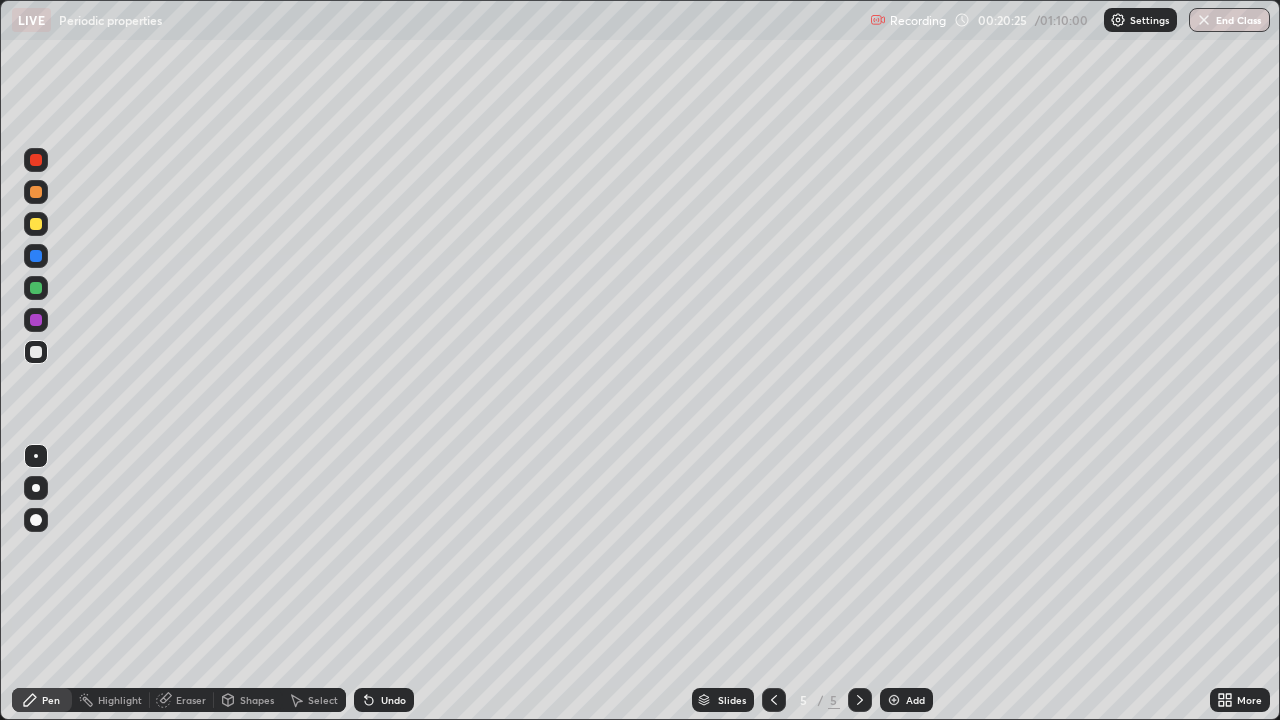 click at bounding box center (36, 224) 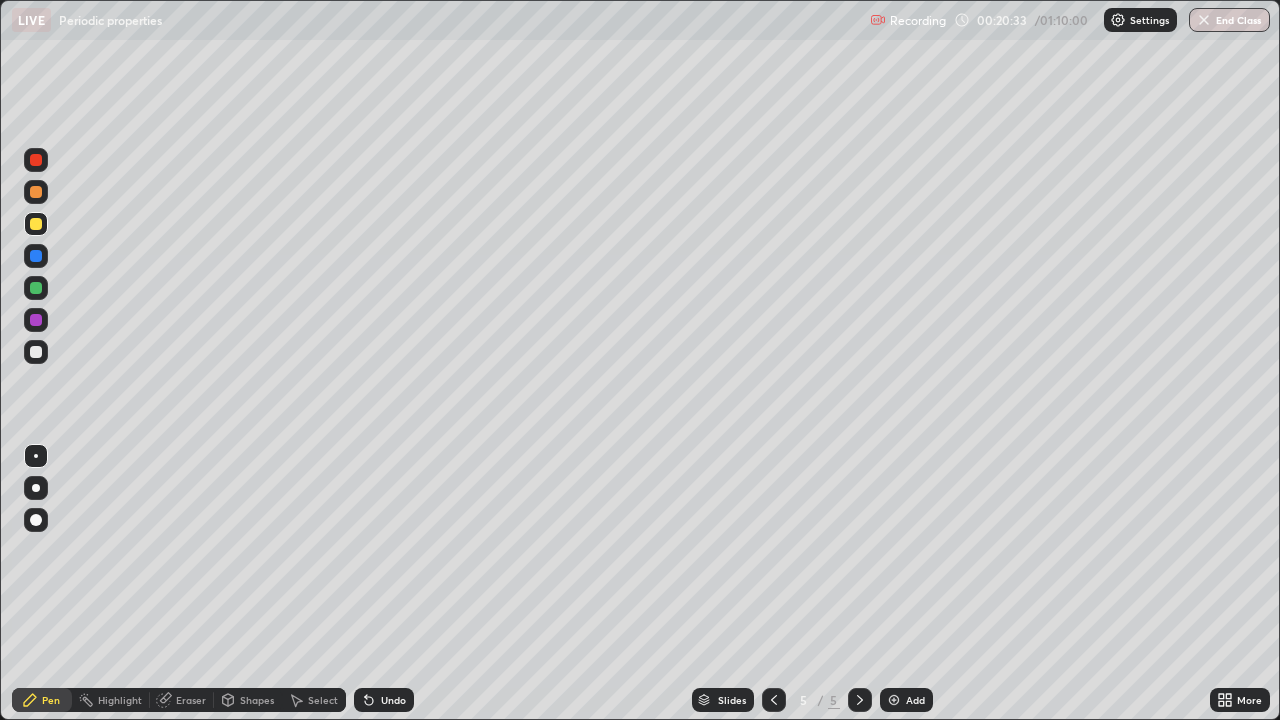 click at bounding box center (36, 352) 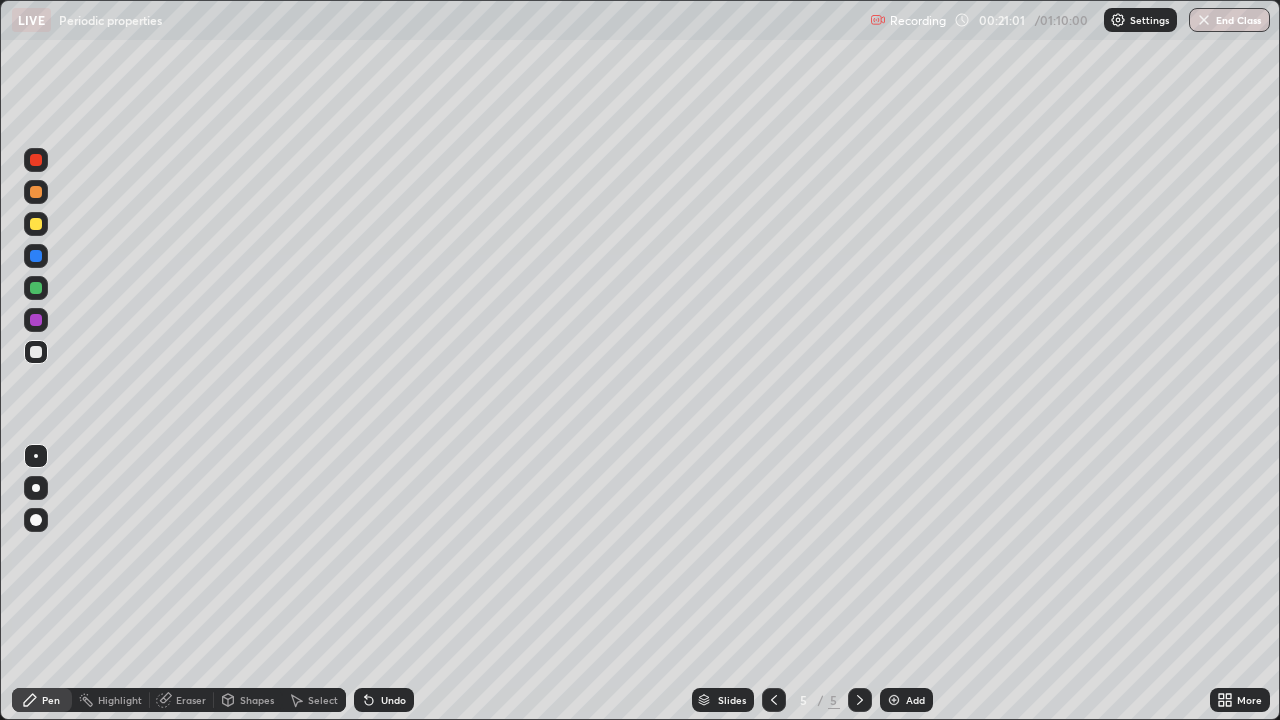 click on "Undo" at bounding box center (384, 700) 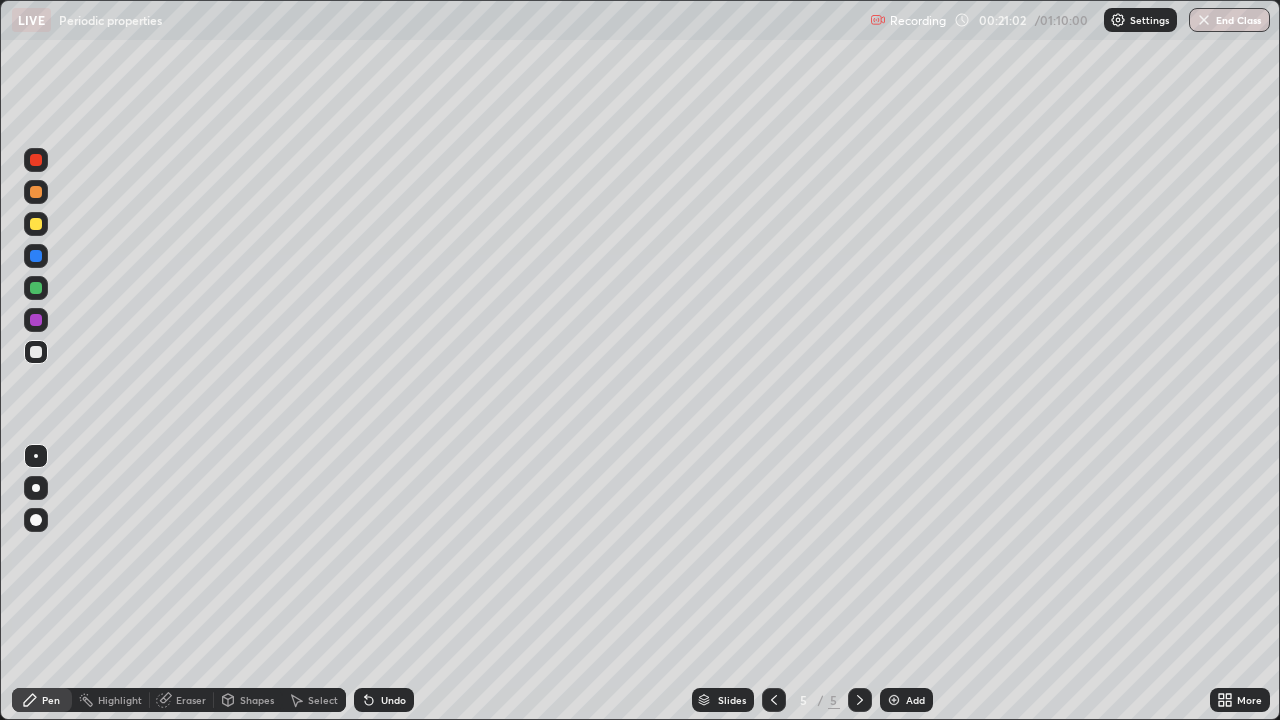 click on "Undo" at bounding box center [384, 700] 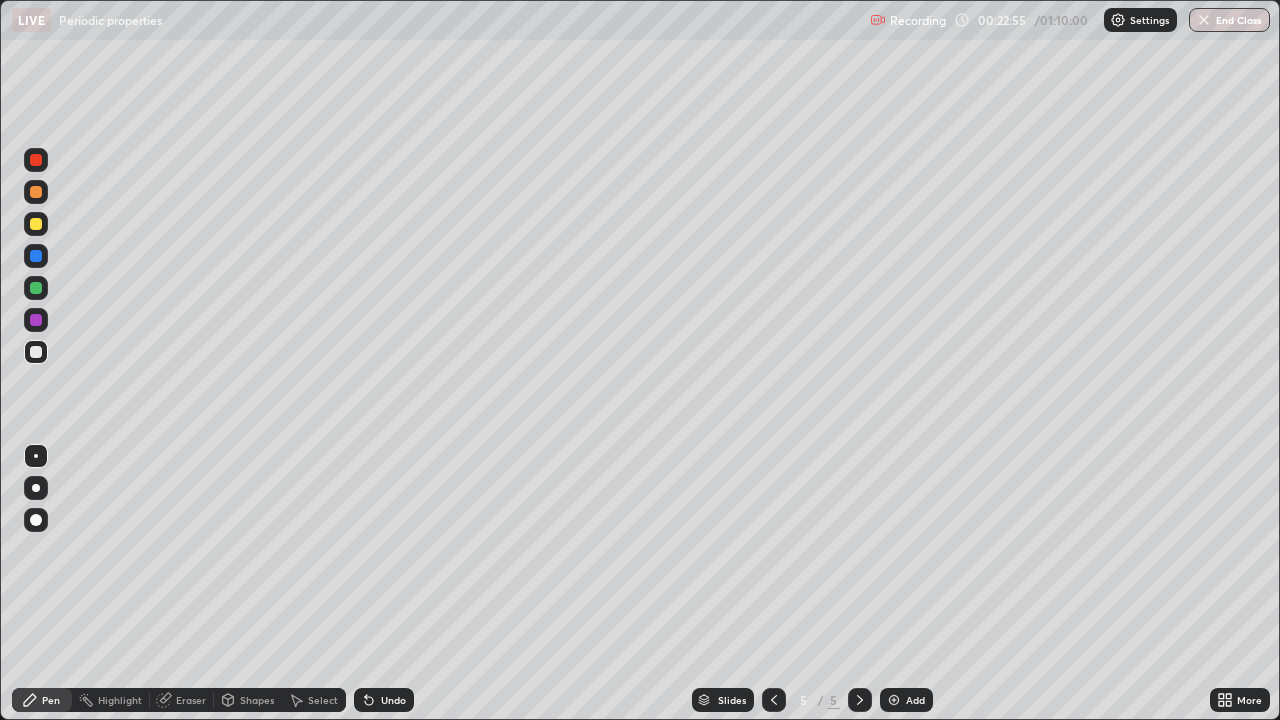 click at bounding box center [36, 224] 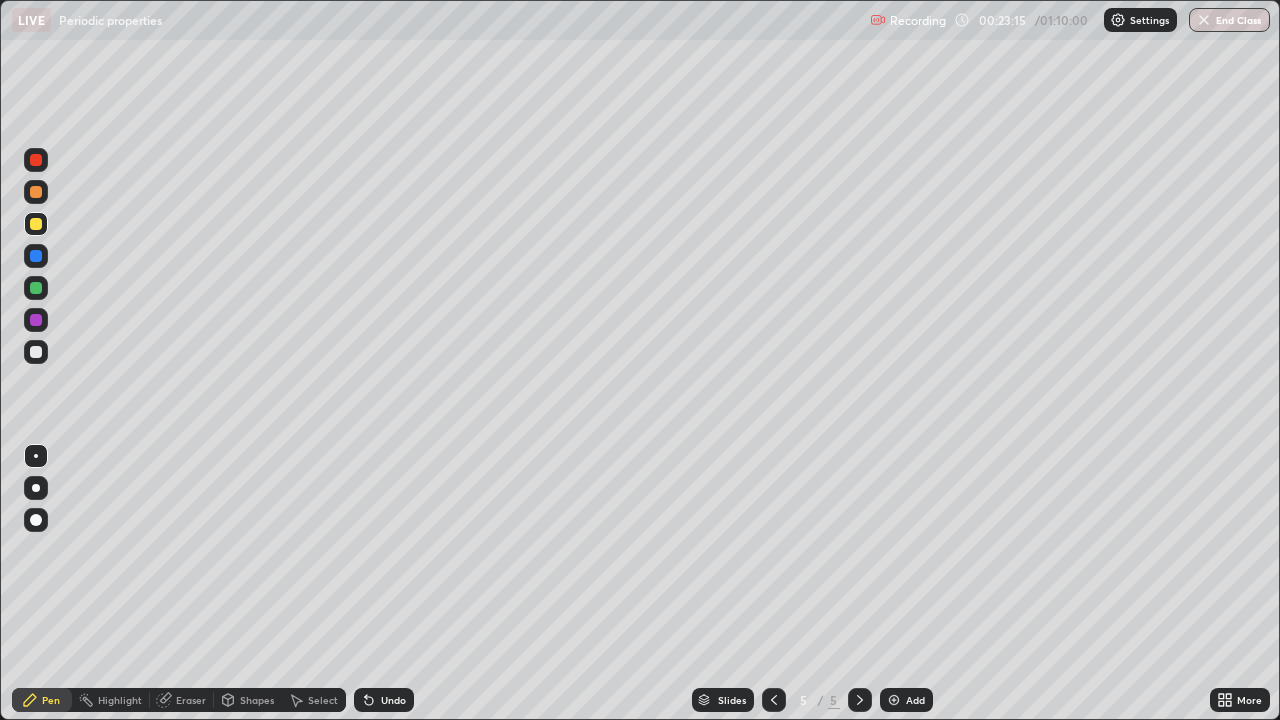 click 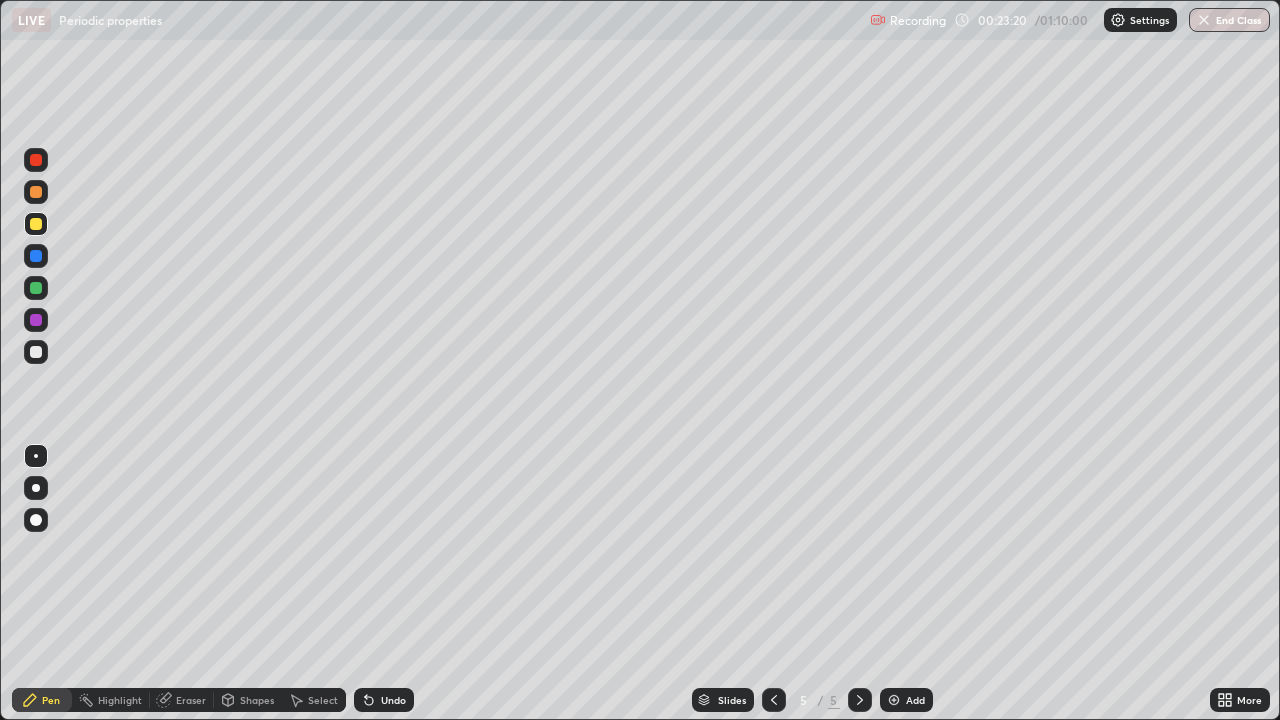 click at bounding box center [36, 352] 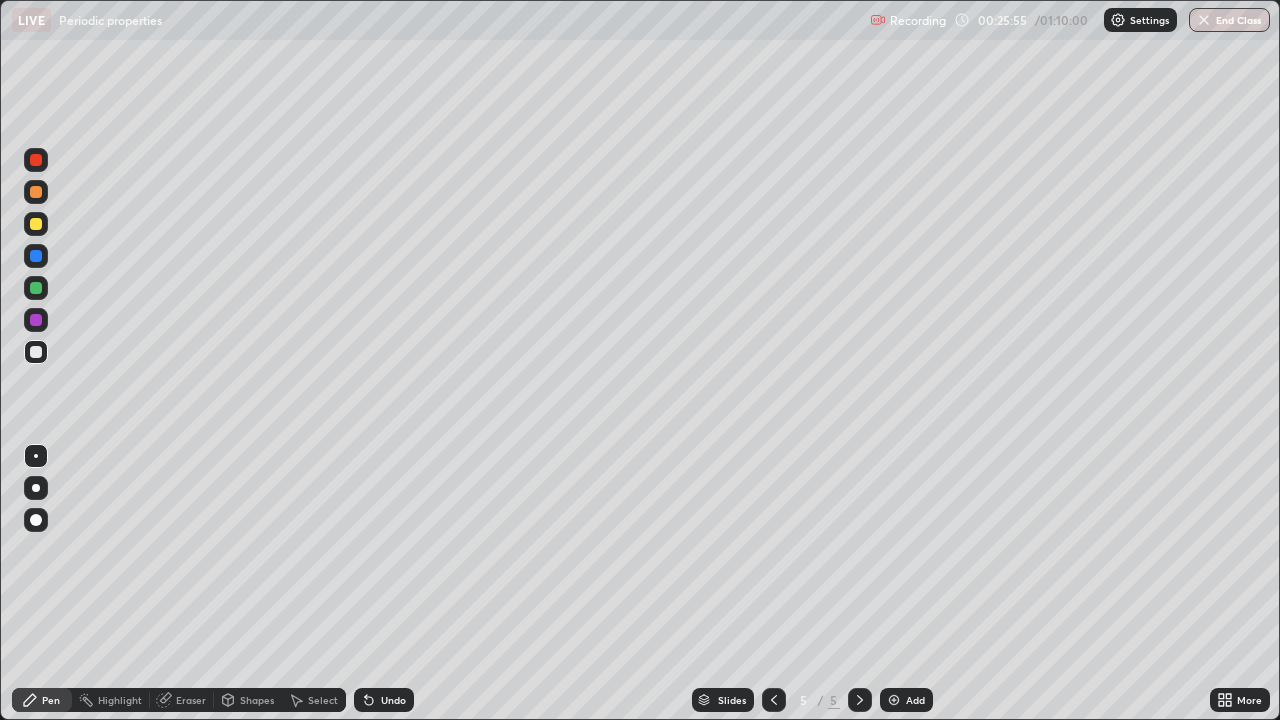 click on "Eraser" at bounding box center [191, 700] 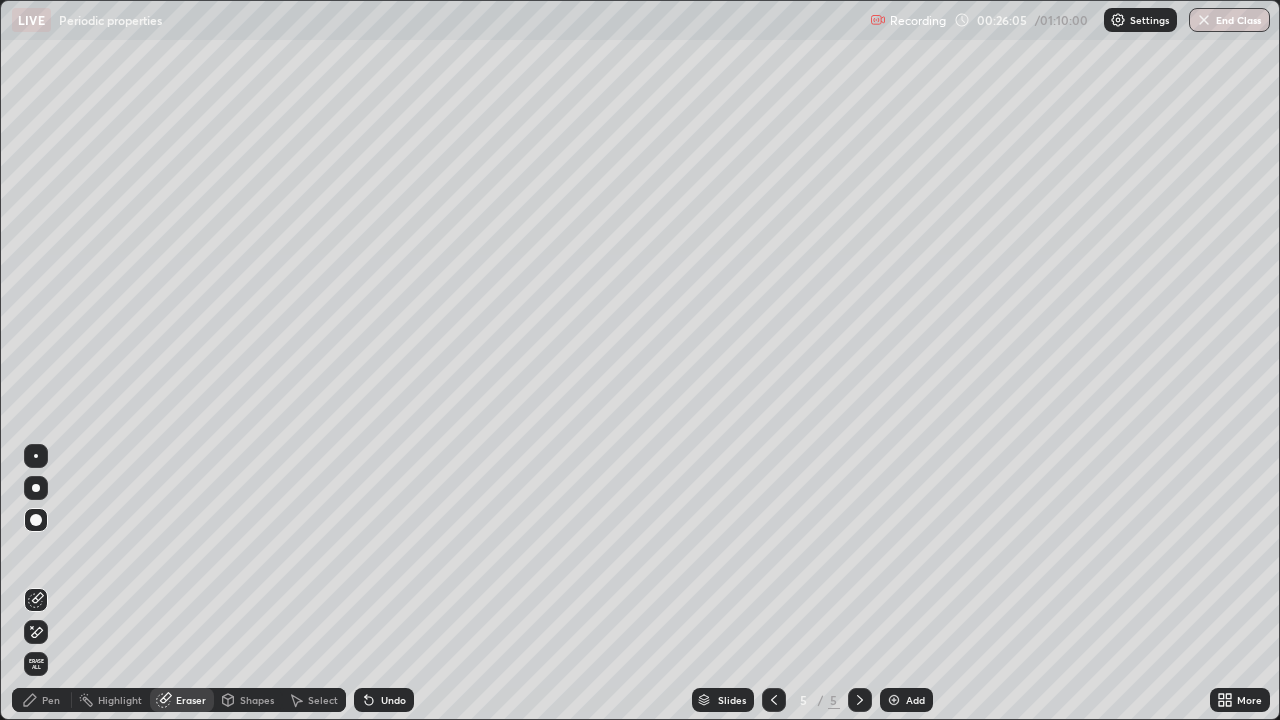 click on "Pen" at bounding box center (42, 700) 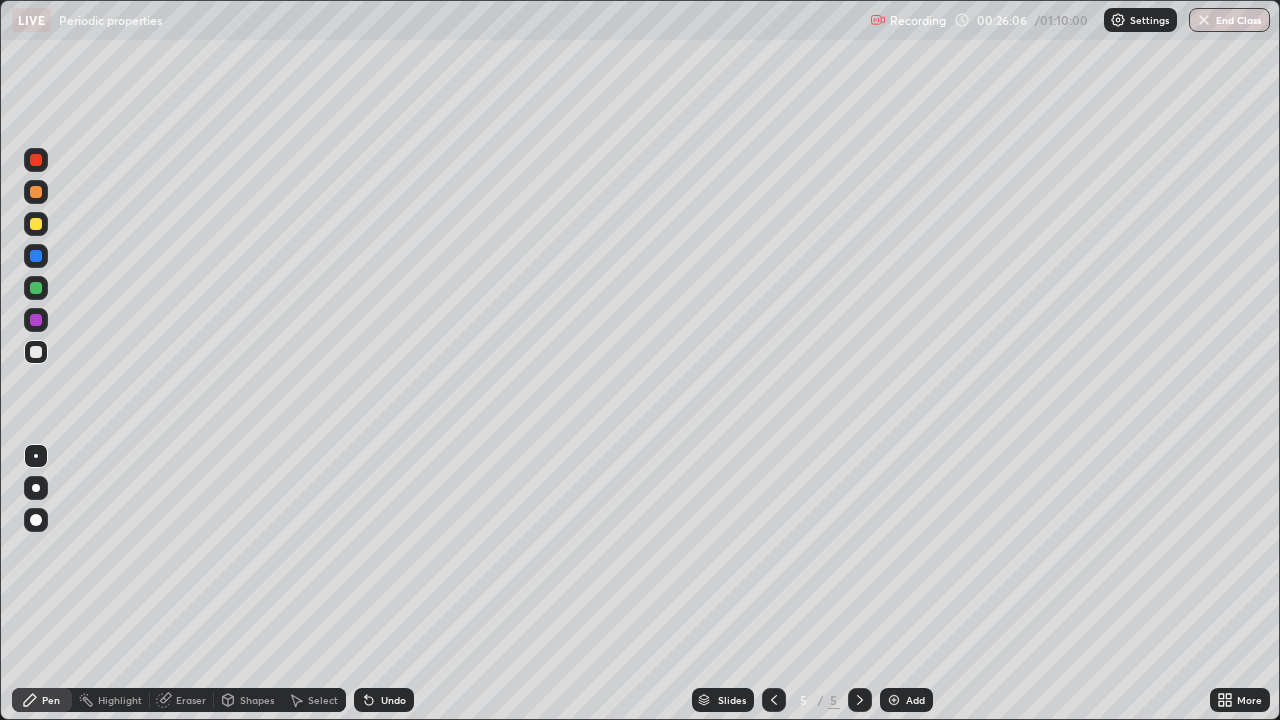 click at bounding box center [36, 352] 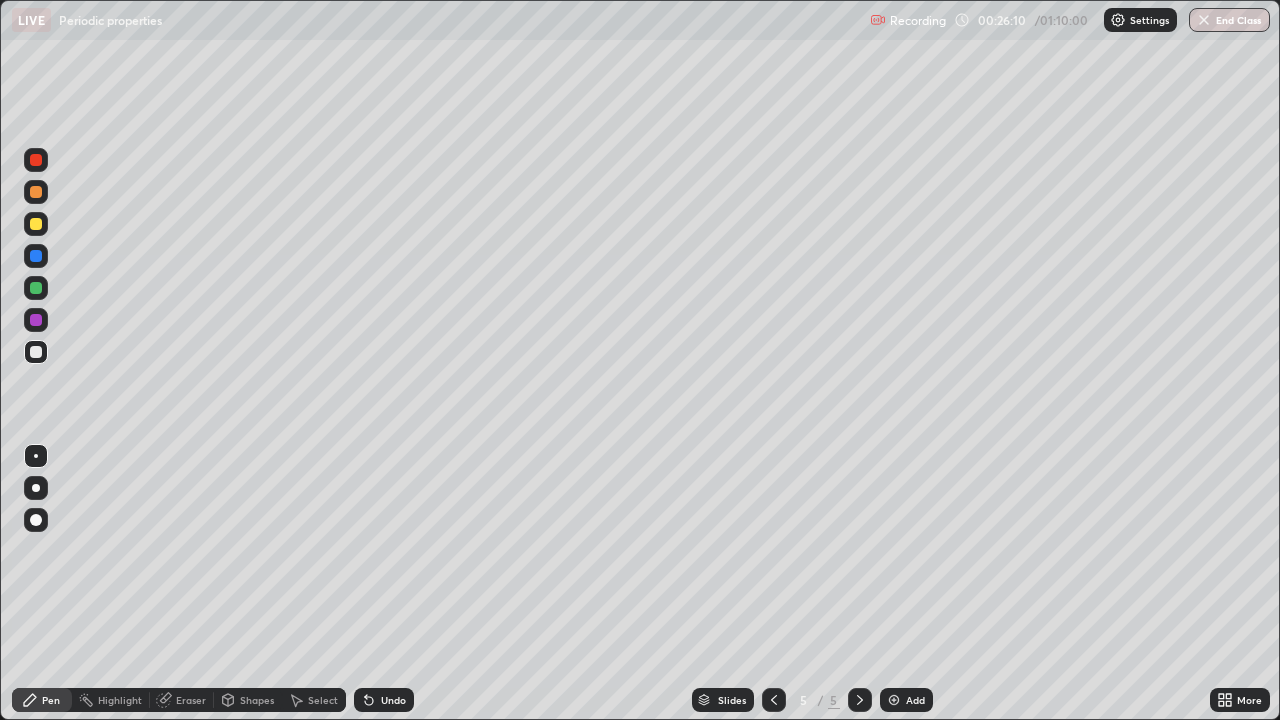 click on "Undo" at bounding box center [393, 700] 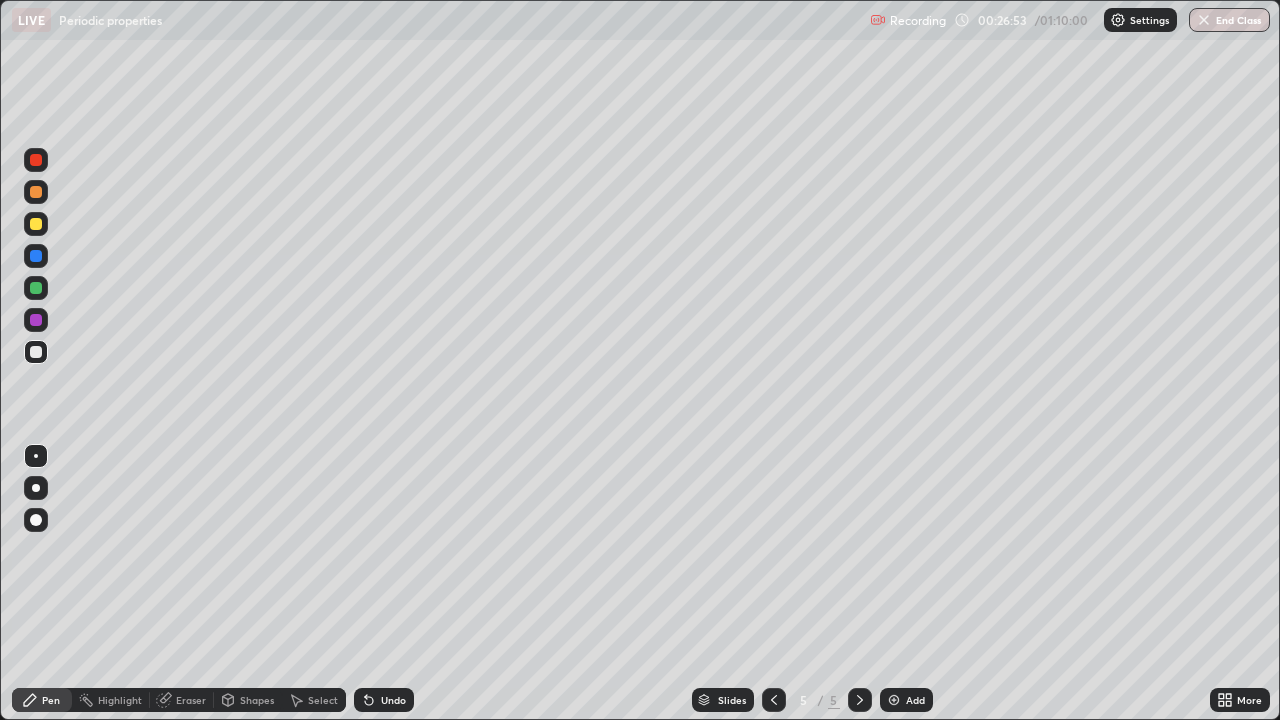 click at bounding box center (36, 224) 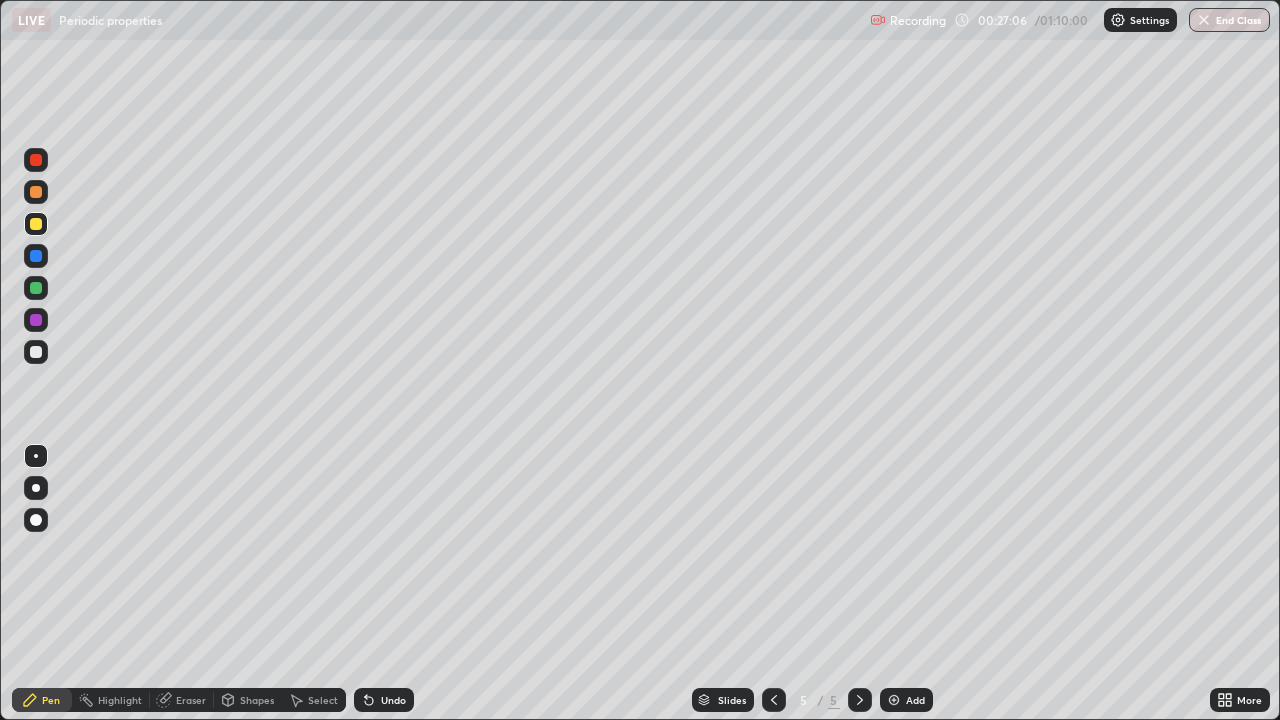 click 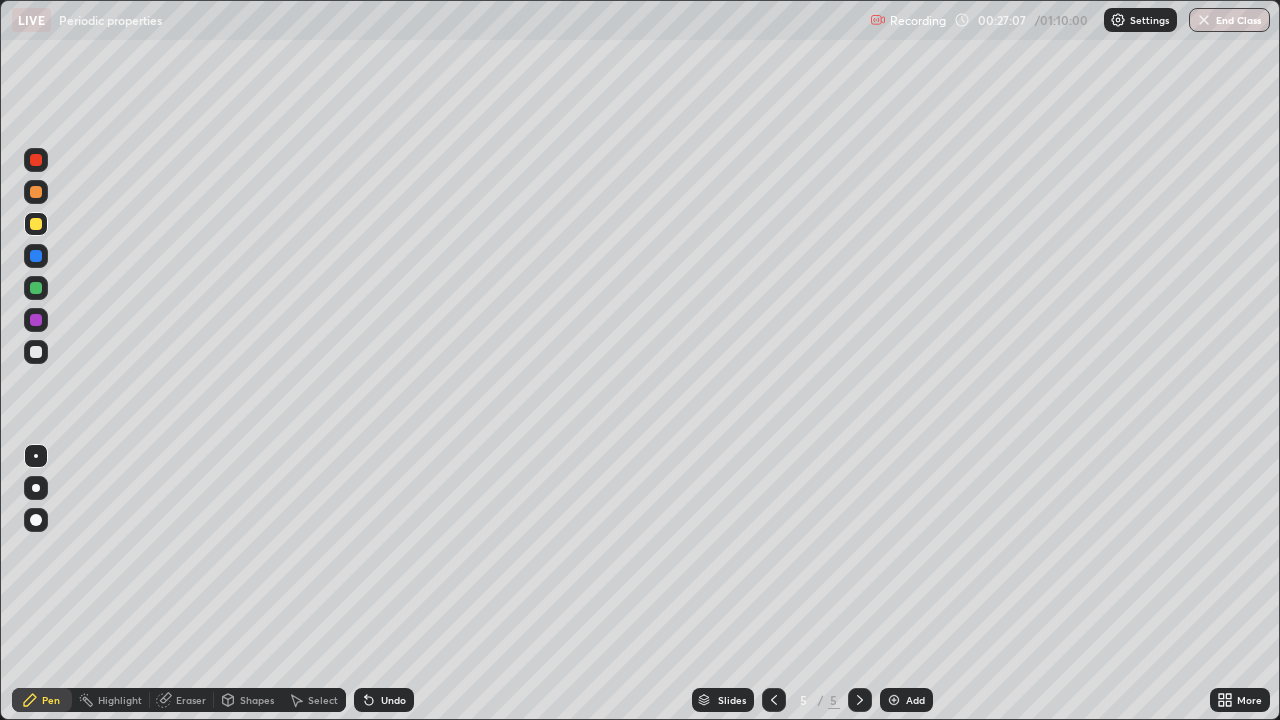 click on "Undo" at bounding box center [393, 700] 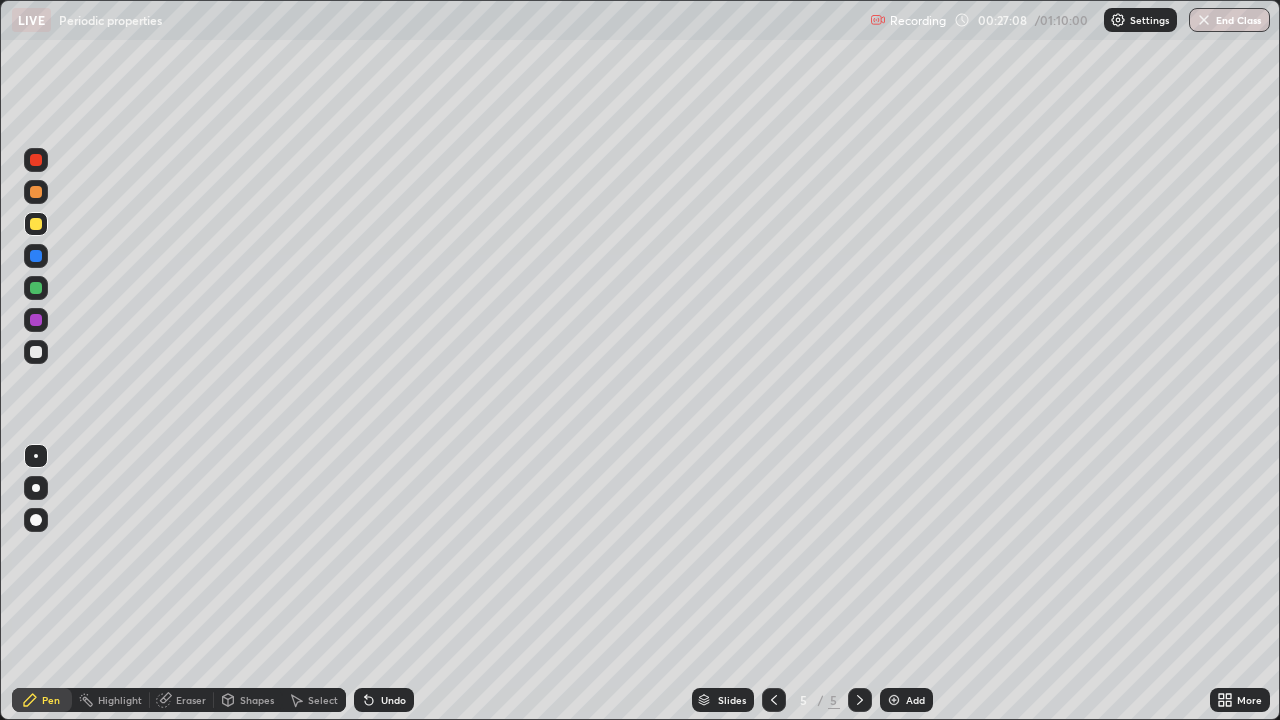 click on "Eraser" at bounding box center (191, 700) 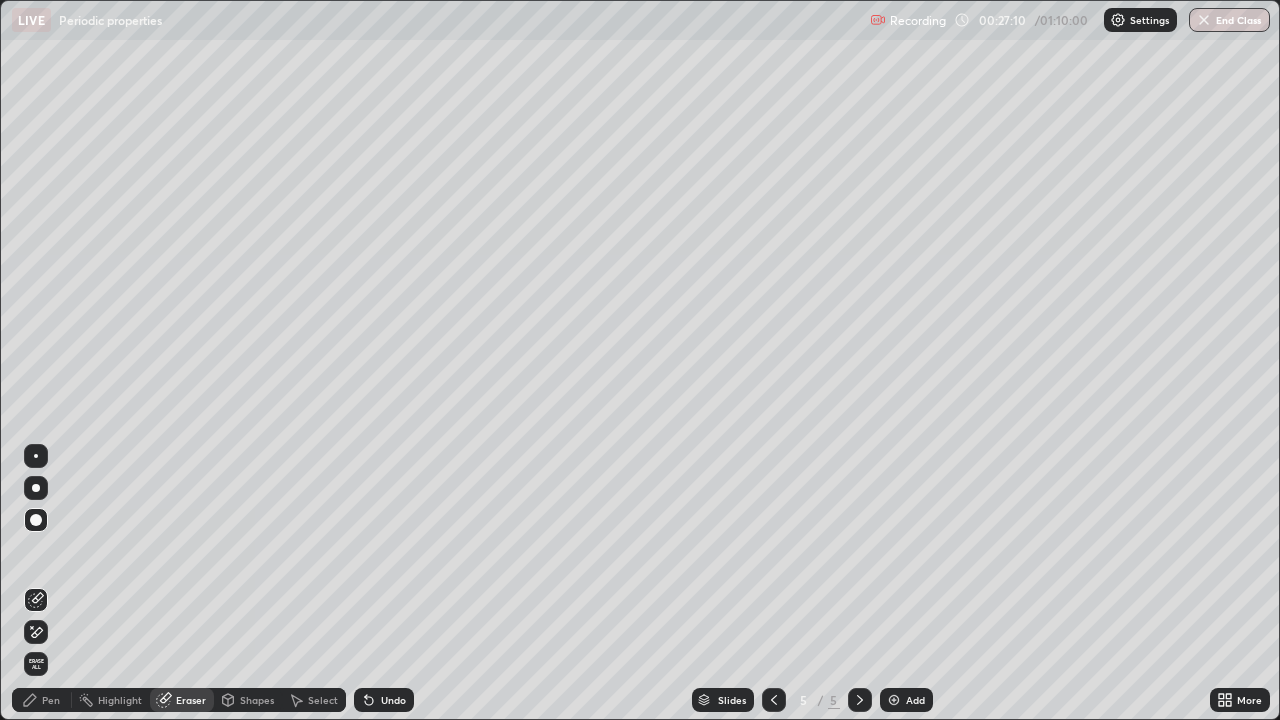 click on "Pen" at bounding box center [51, 700] 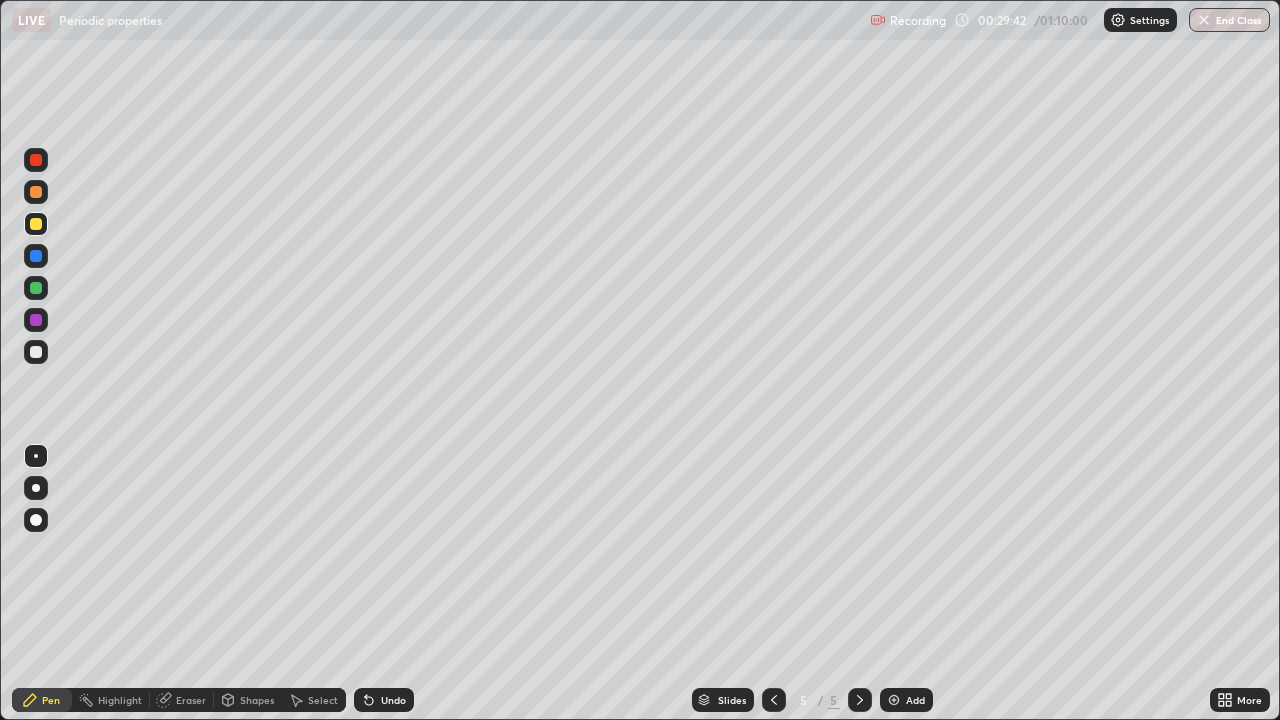 click on "Eraser" at bounding box center (191, 700) 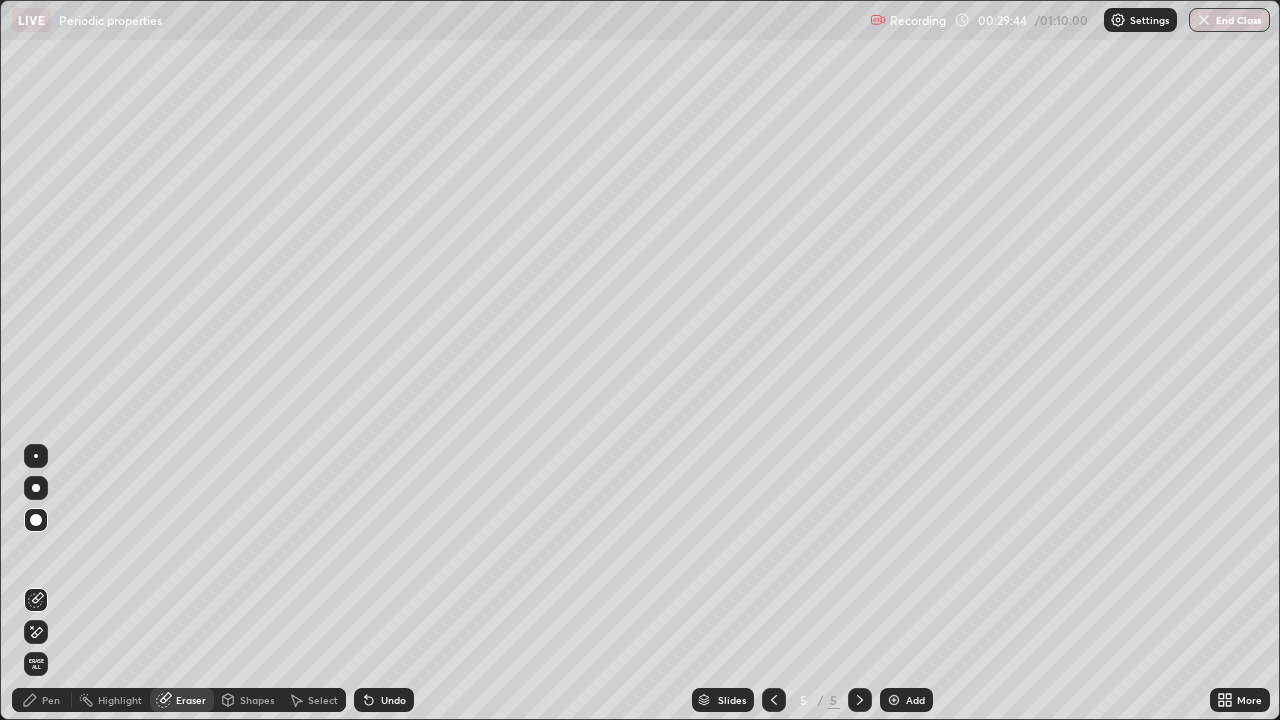 click on "Pen" at bounding box center (51, 700) 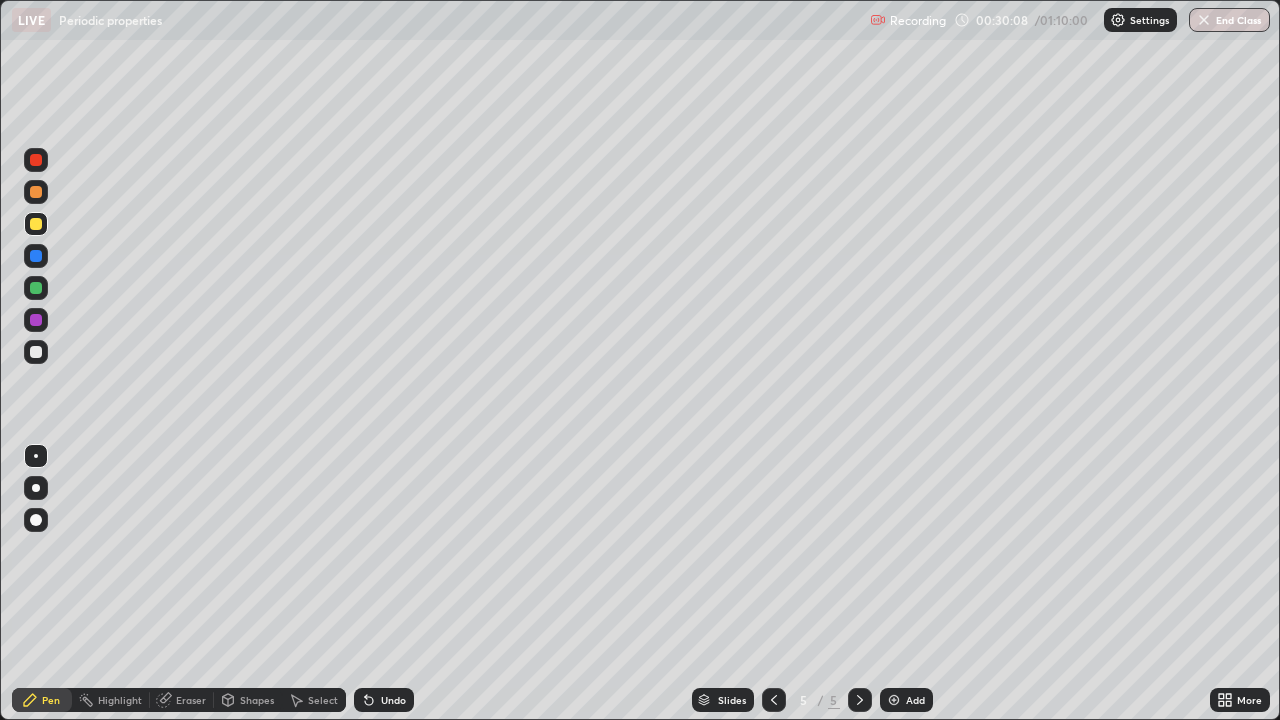 click at bounding box center (894, 700) 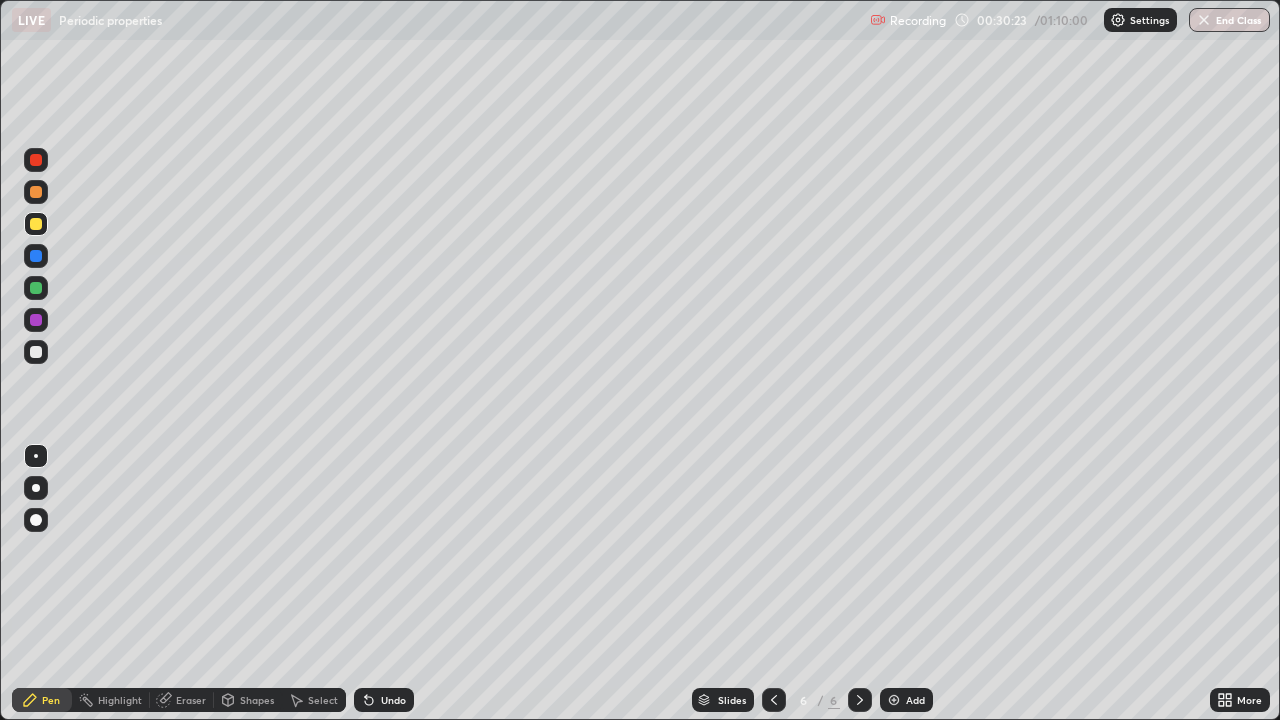 click at bounding box center (36, 352) 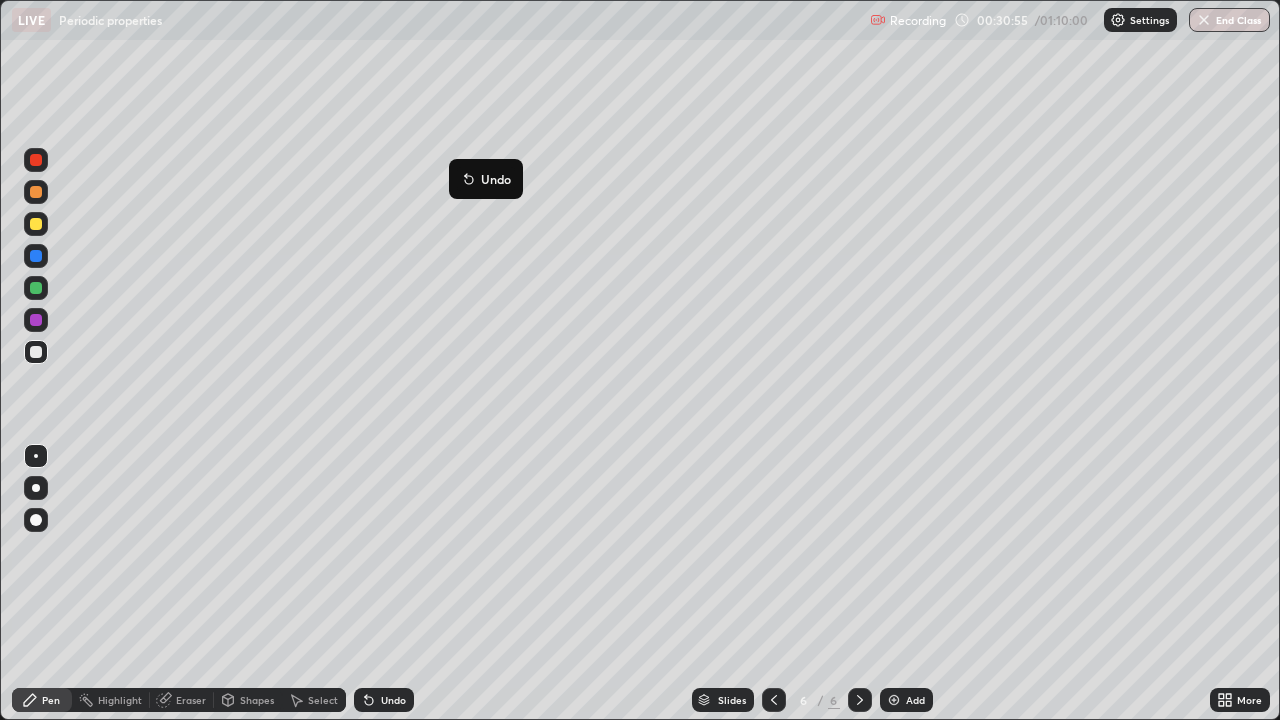 click 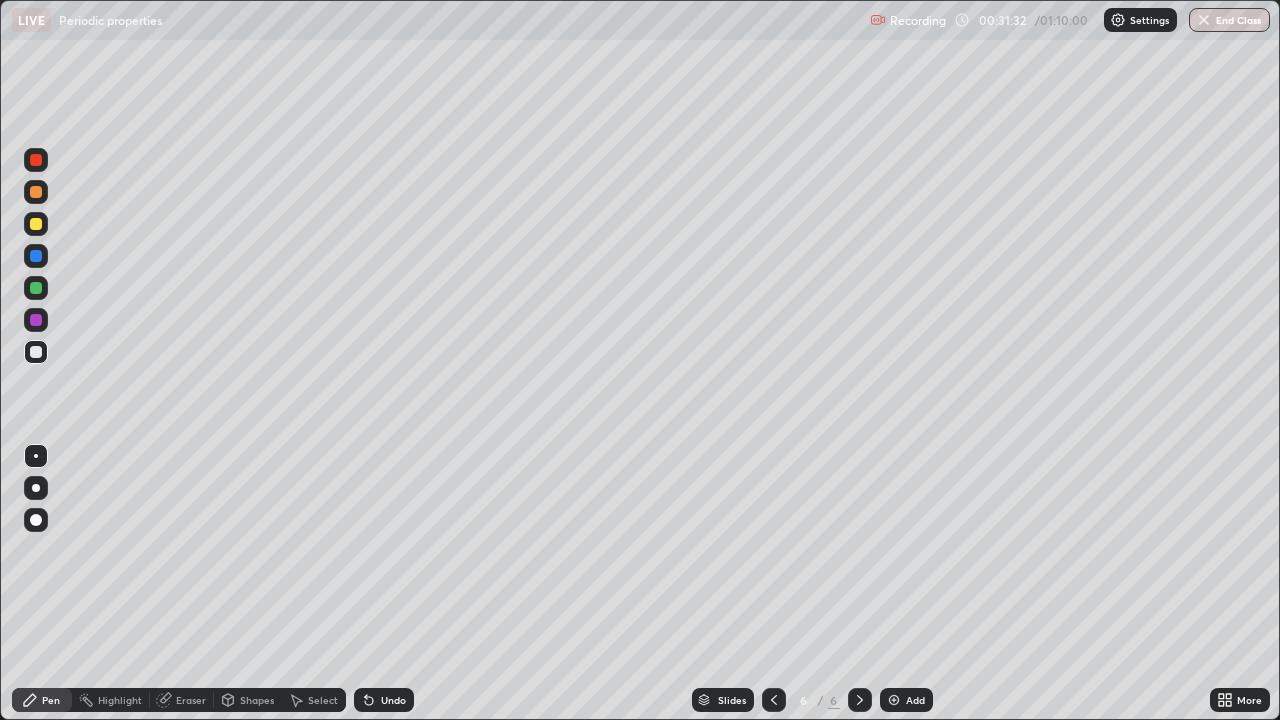 click at bounding box center (36, 224) 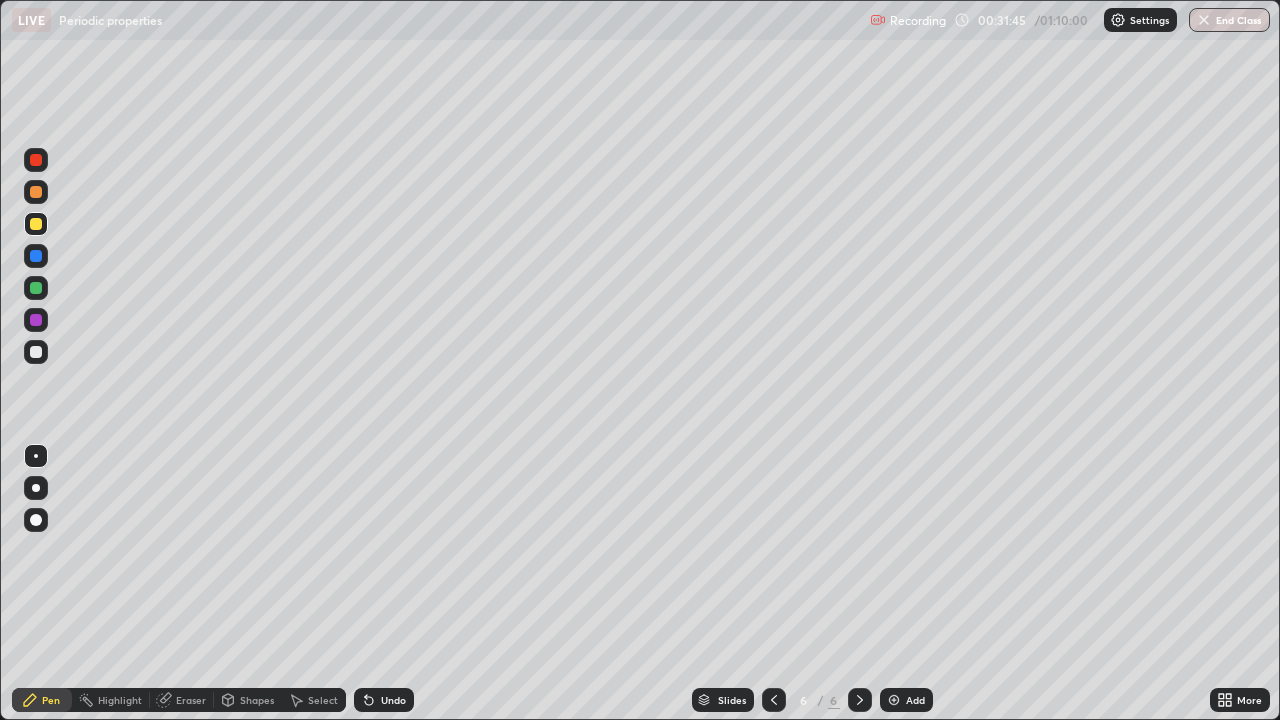 click 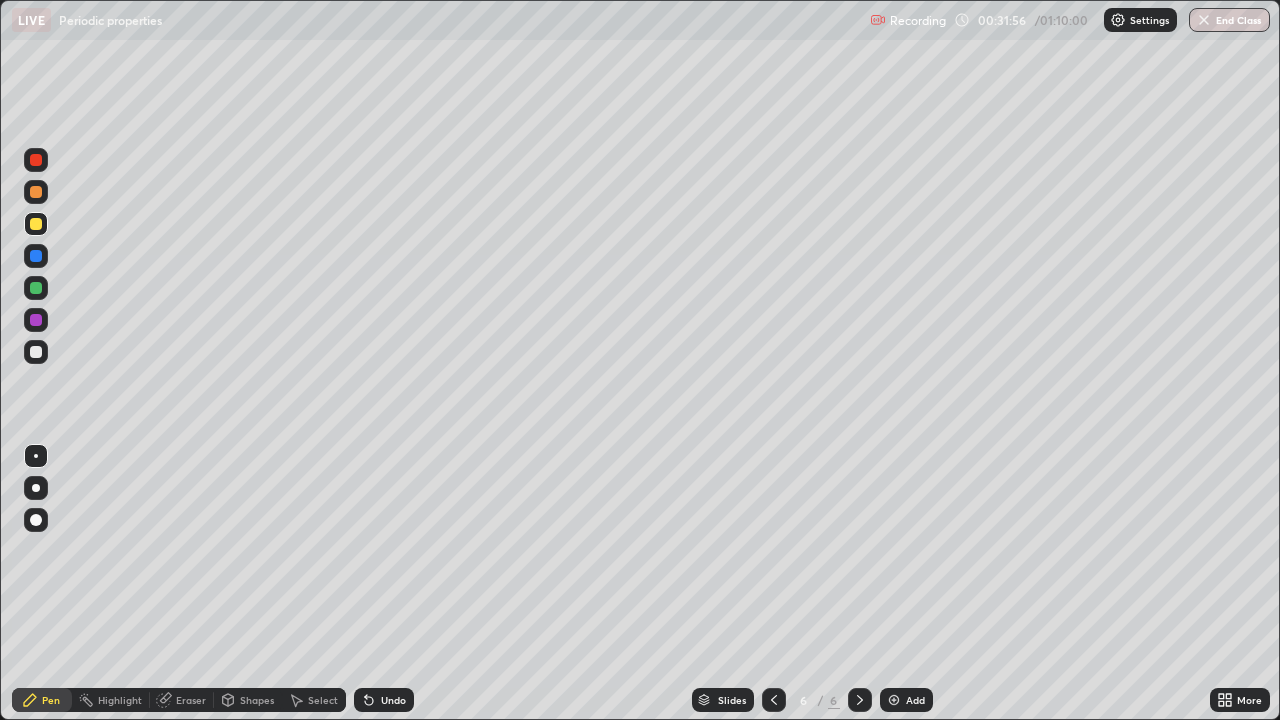 click at bounding box center [36, 352] 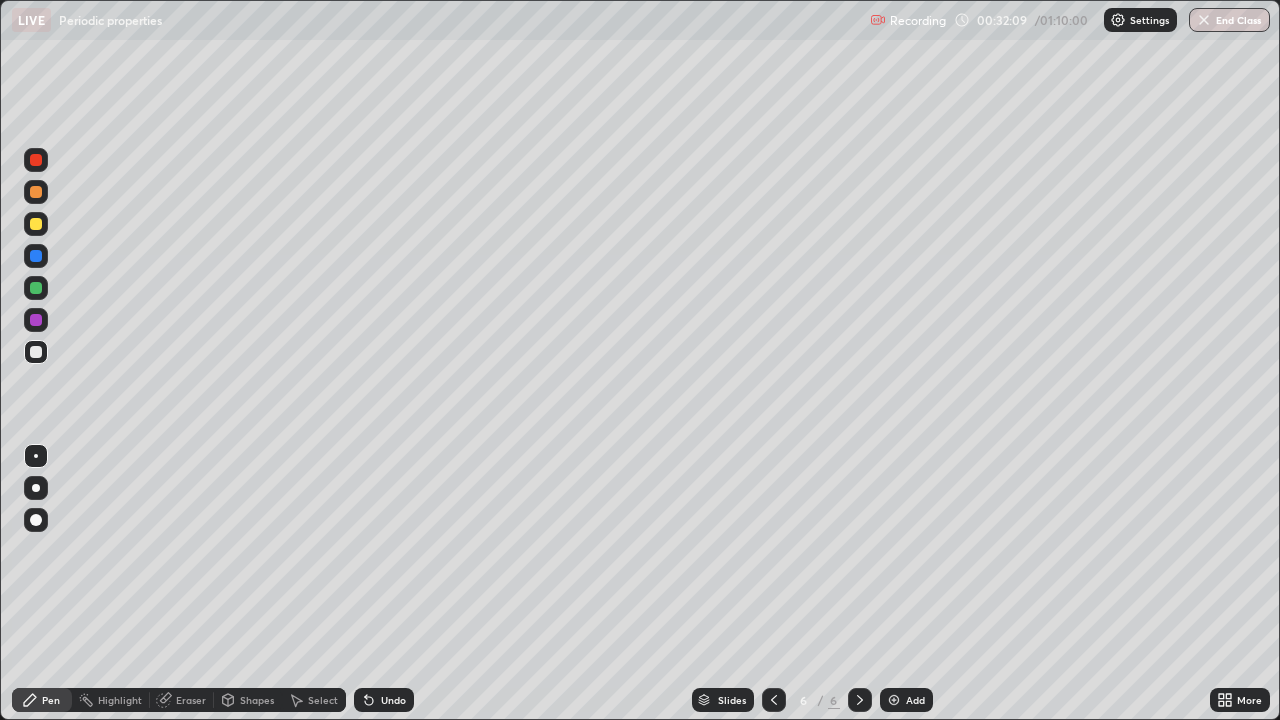 click at bounding box center [36, 224] 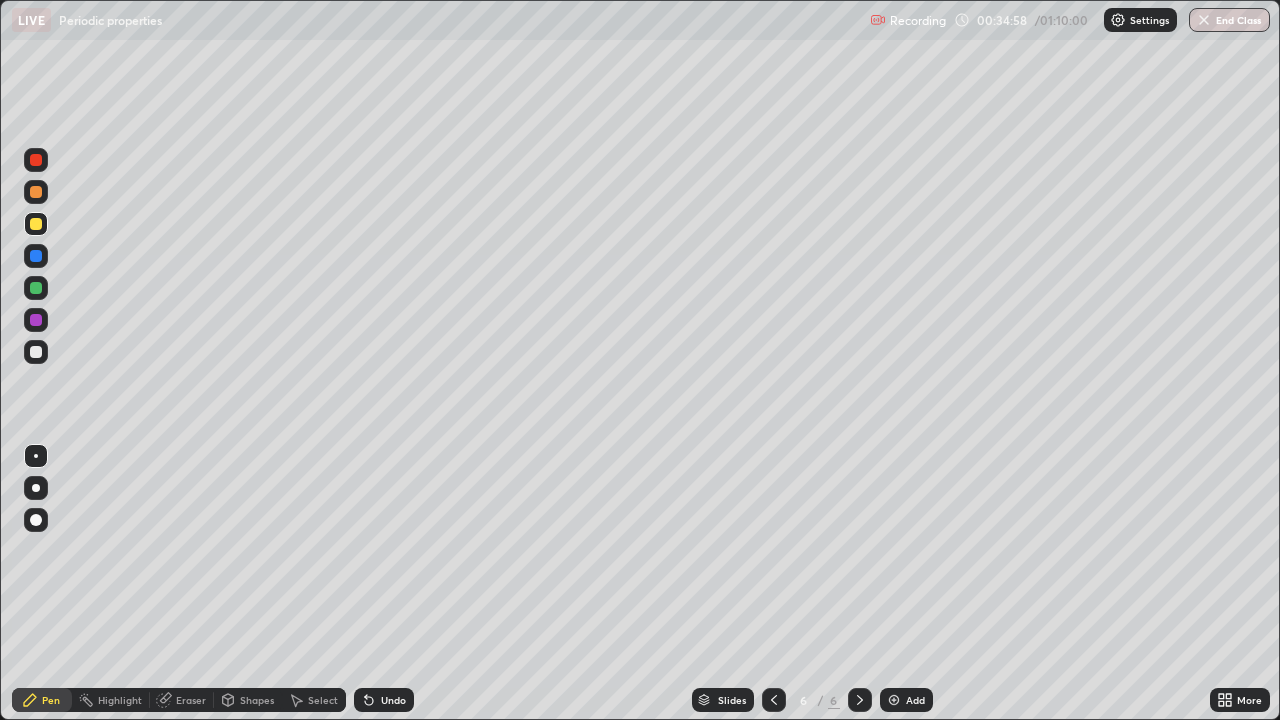 click at bounding box center (36, 352) 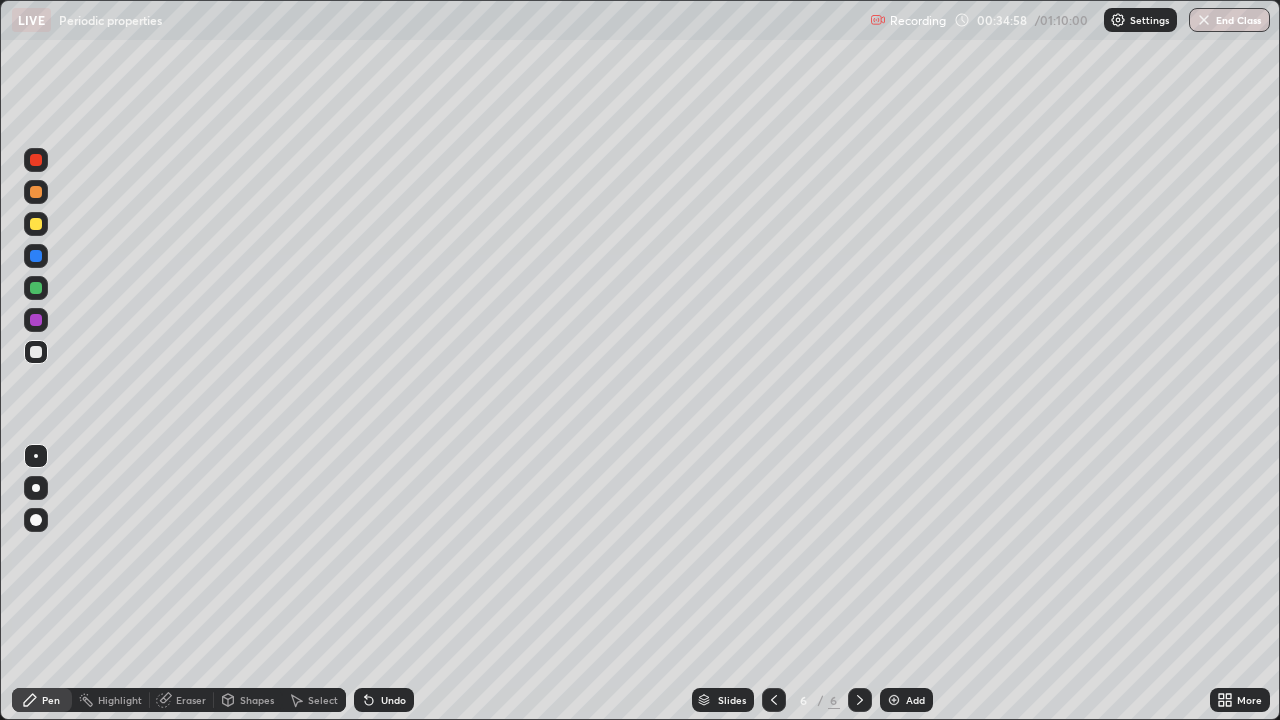 click at bounding box center [36, 224] 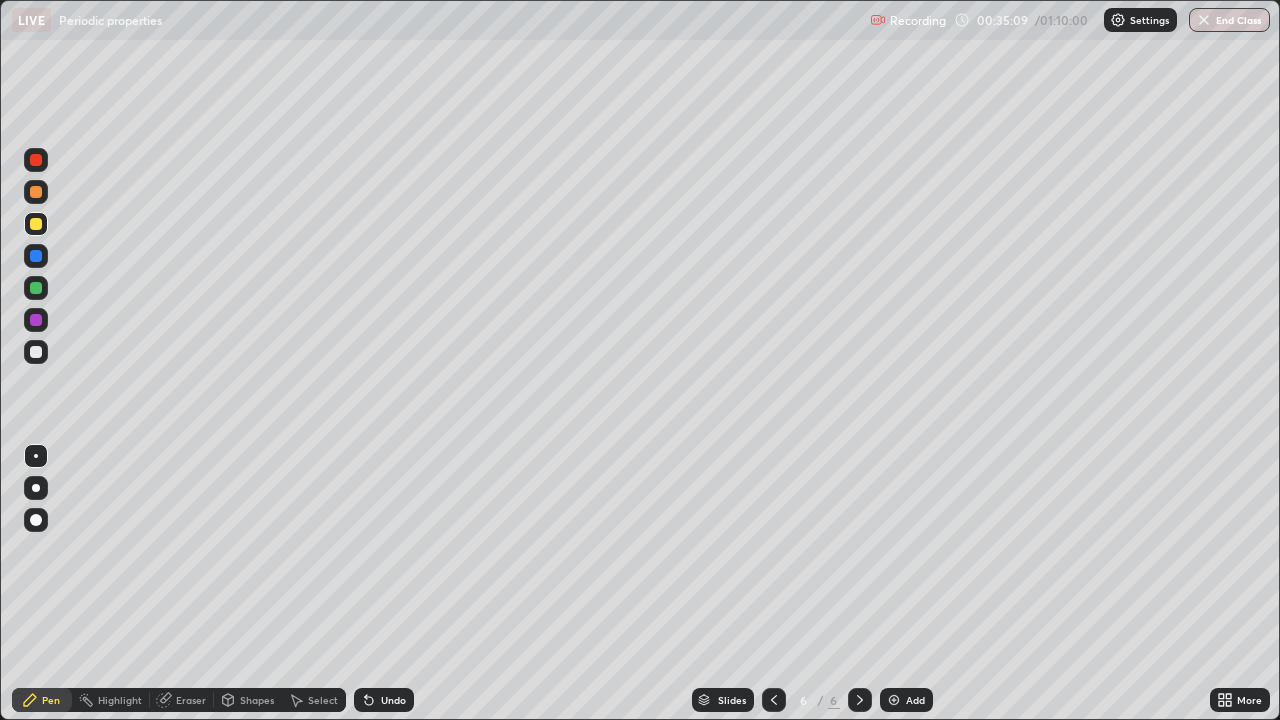 click at bounding box center (36, 352) 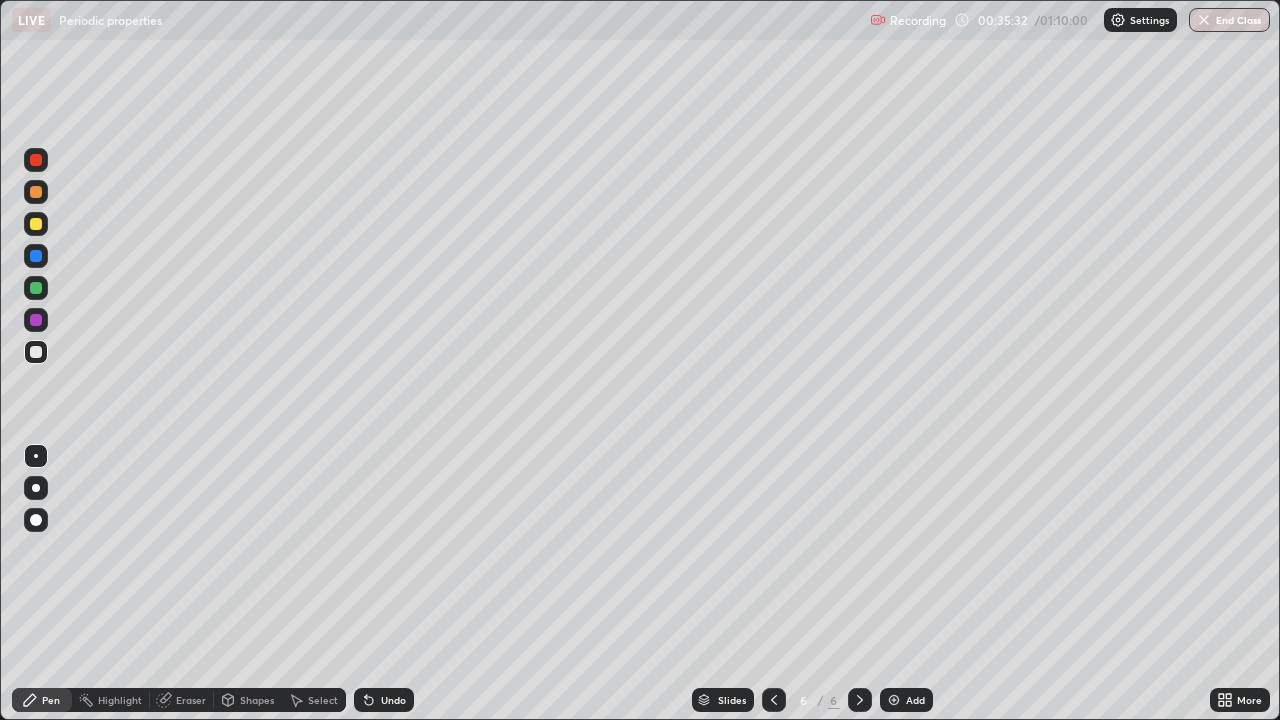 click at bounding box center [36, 224] 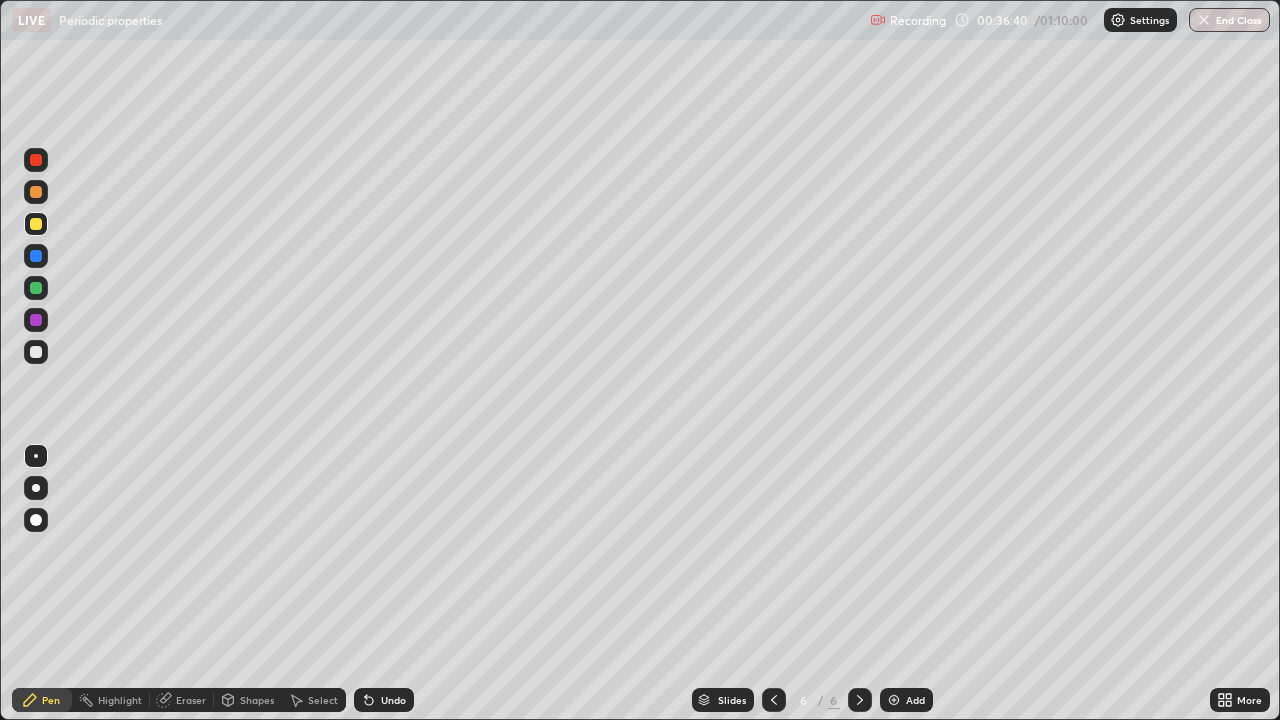 click at bounding box center [36, 352] 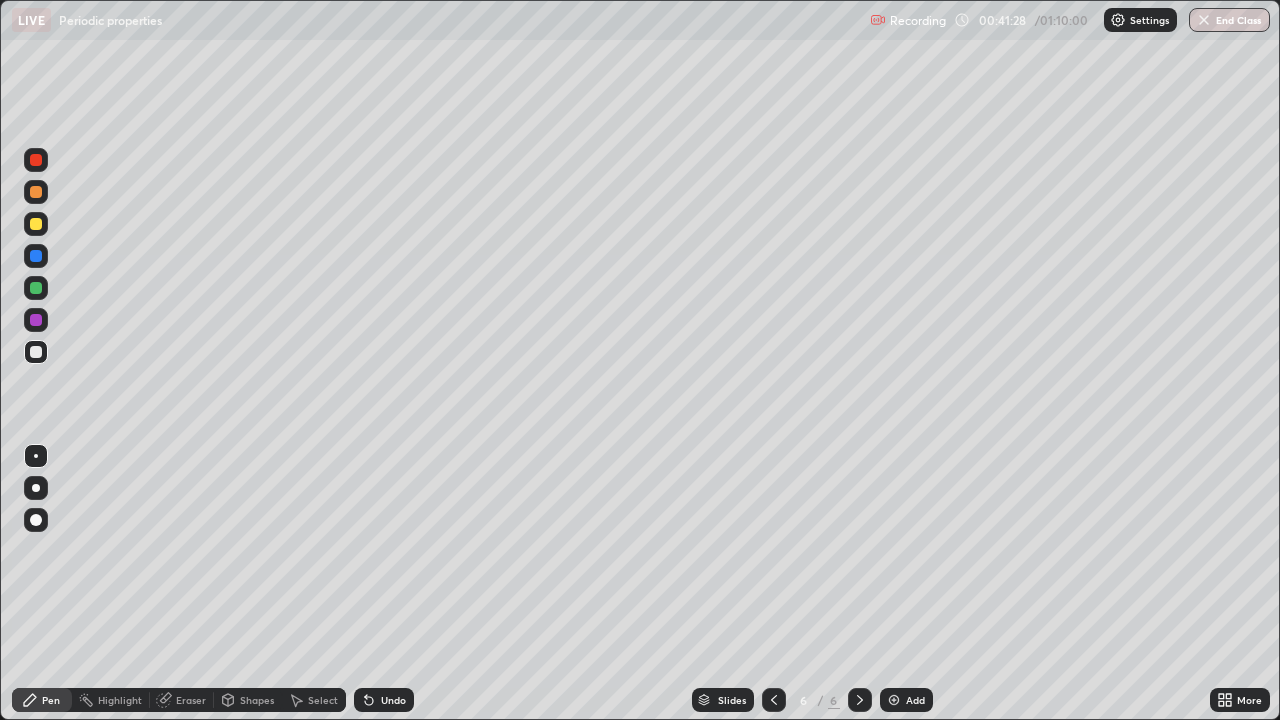 click at bounding box center [894, 700] 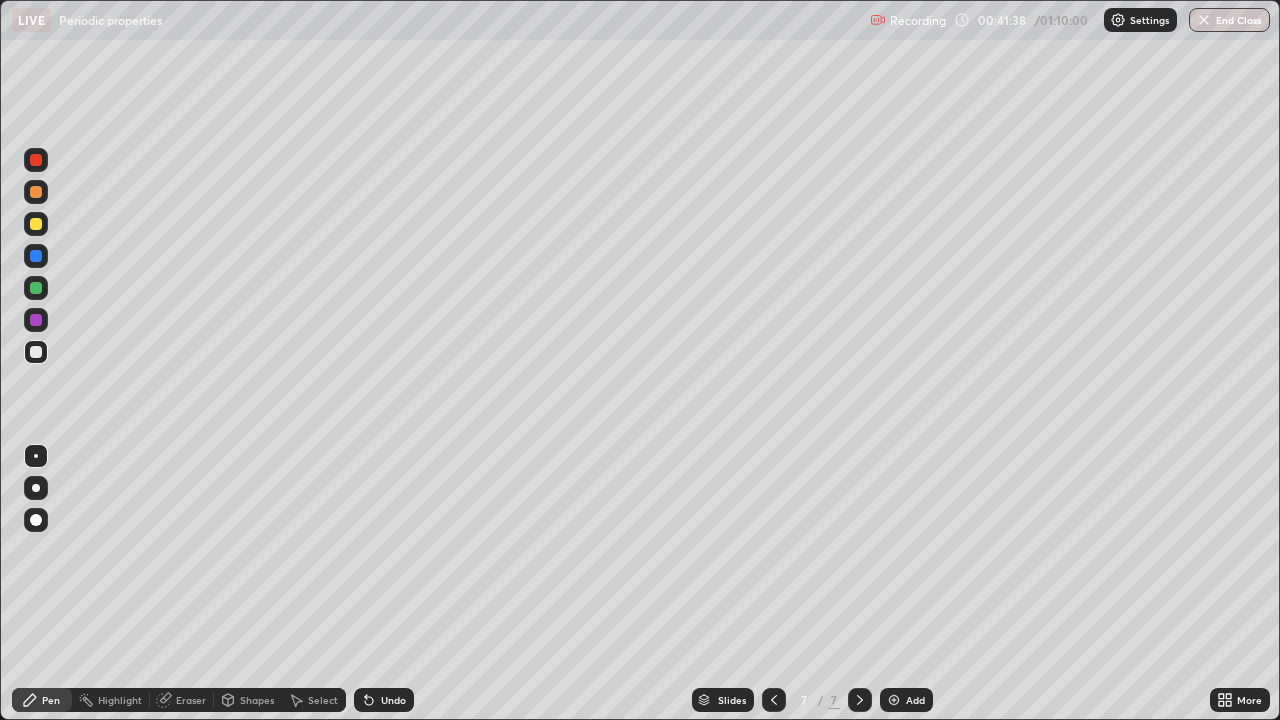 click at bounding box center (36, 224) 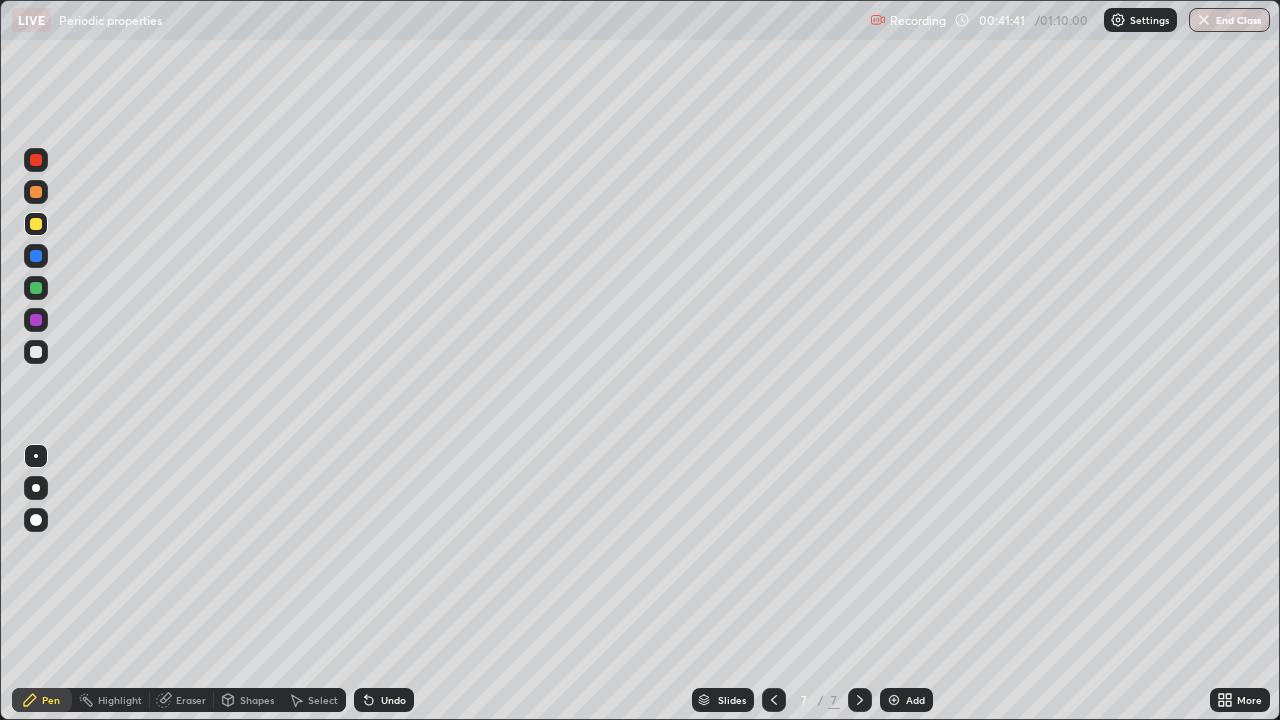click on "Undo" at bounding box center [393, 700] 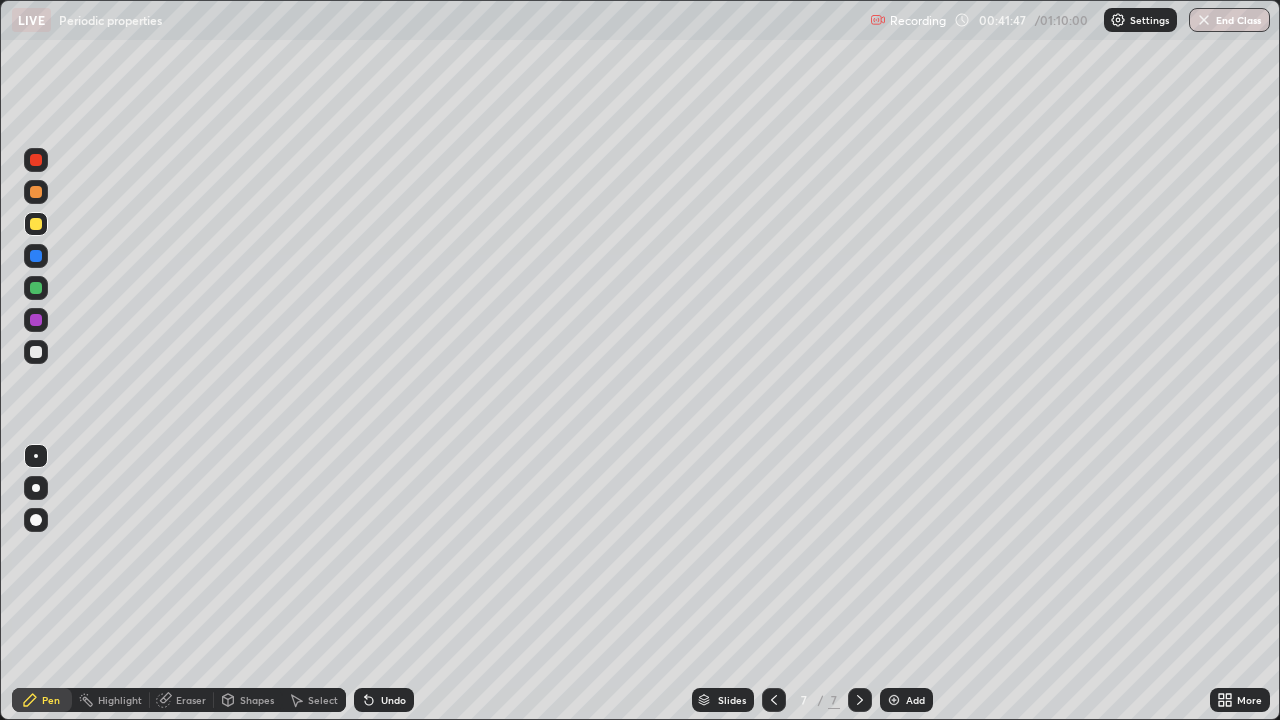 click at bounding box center (36, 192) 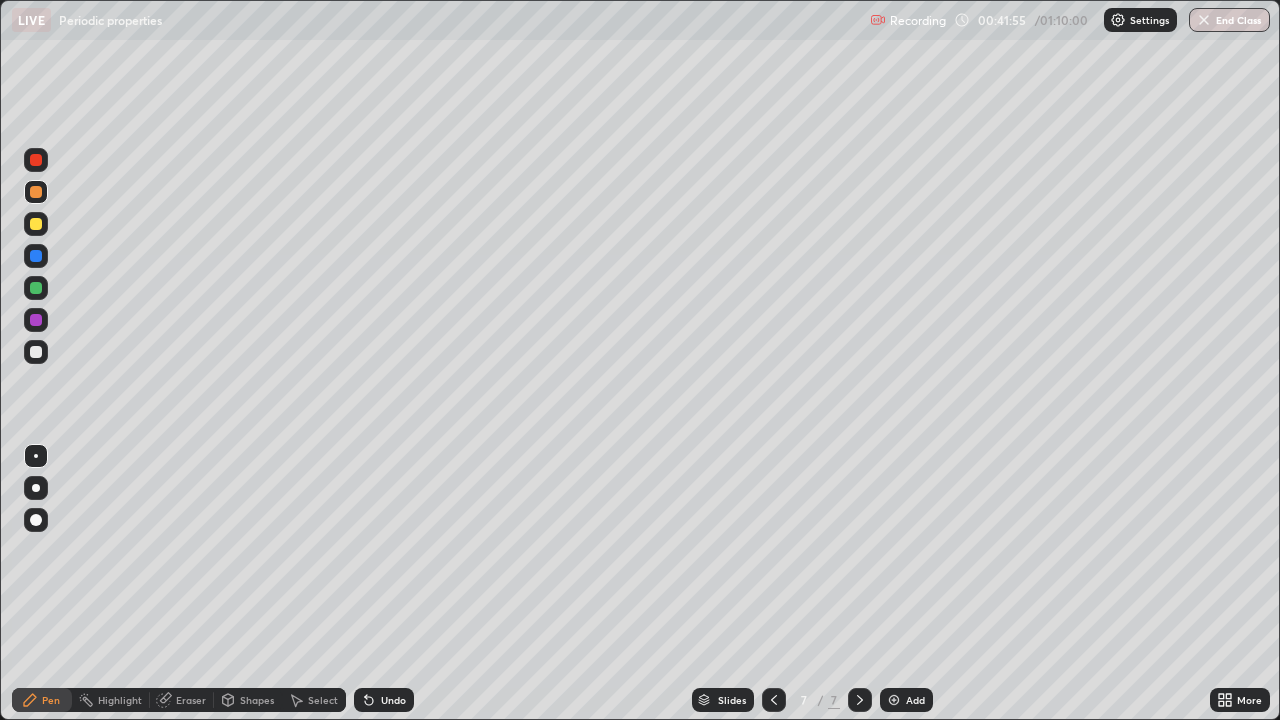 click on "Undo" at bounding box center (384, 700) 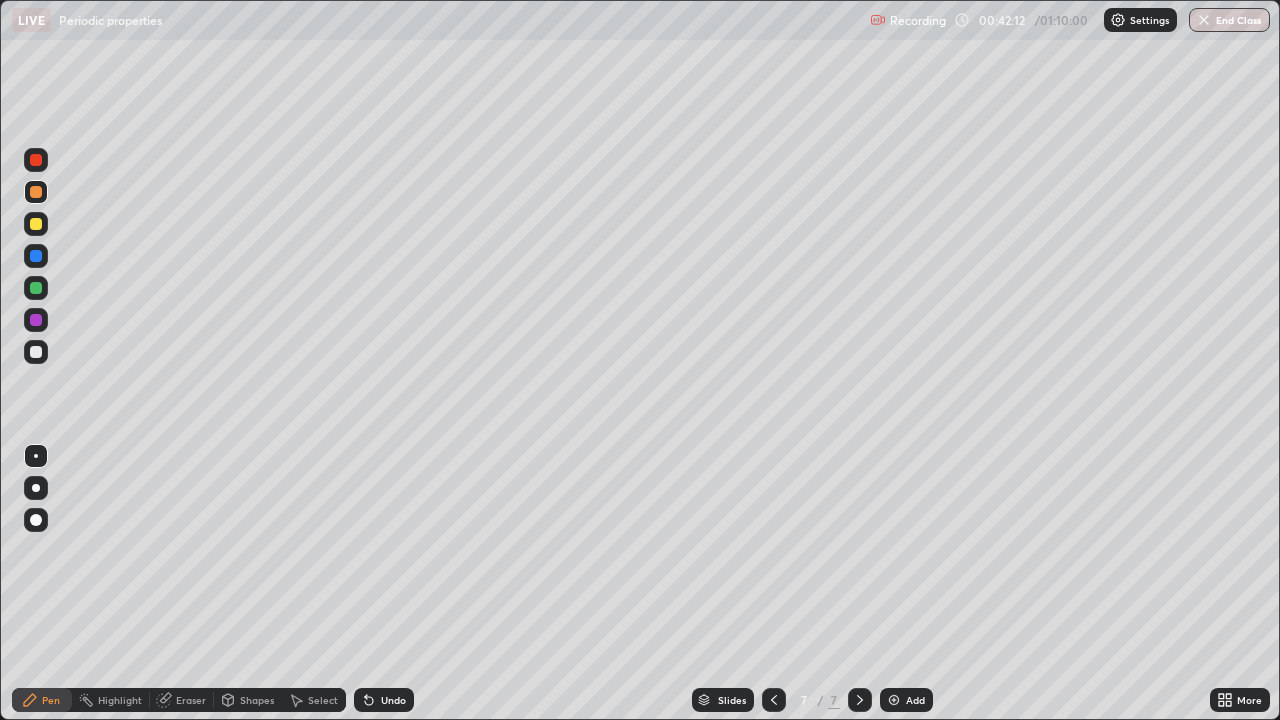 click at bounding box center [36, 224] 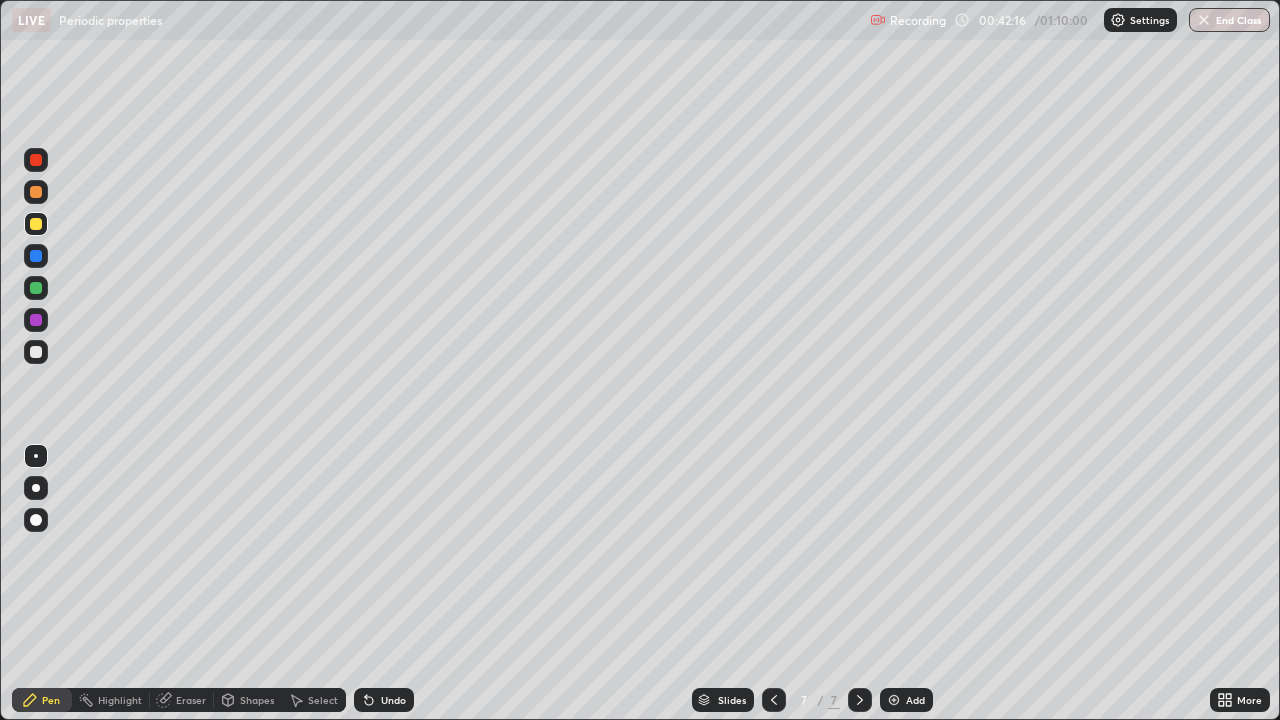 click at bounding box center [36, 352] 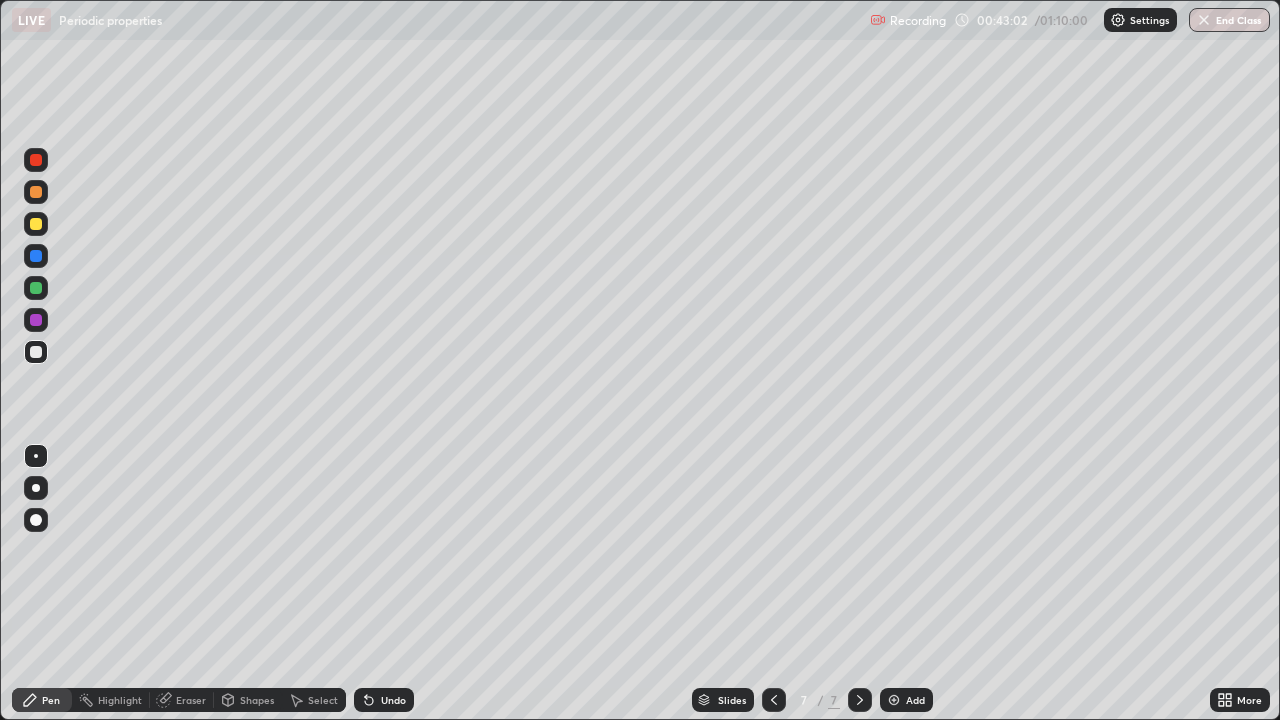click at bounding box center [36, 224] 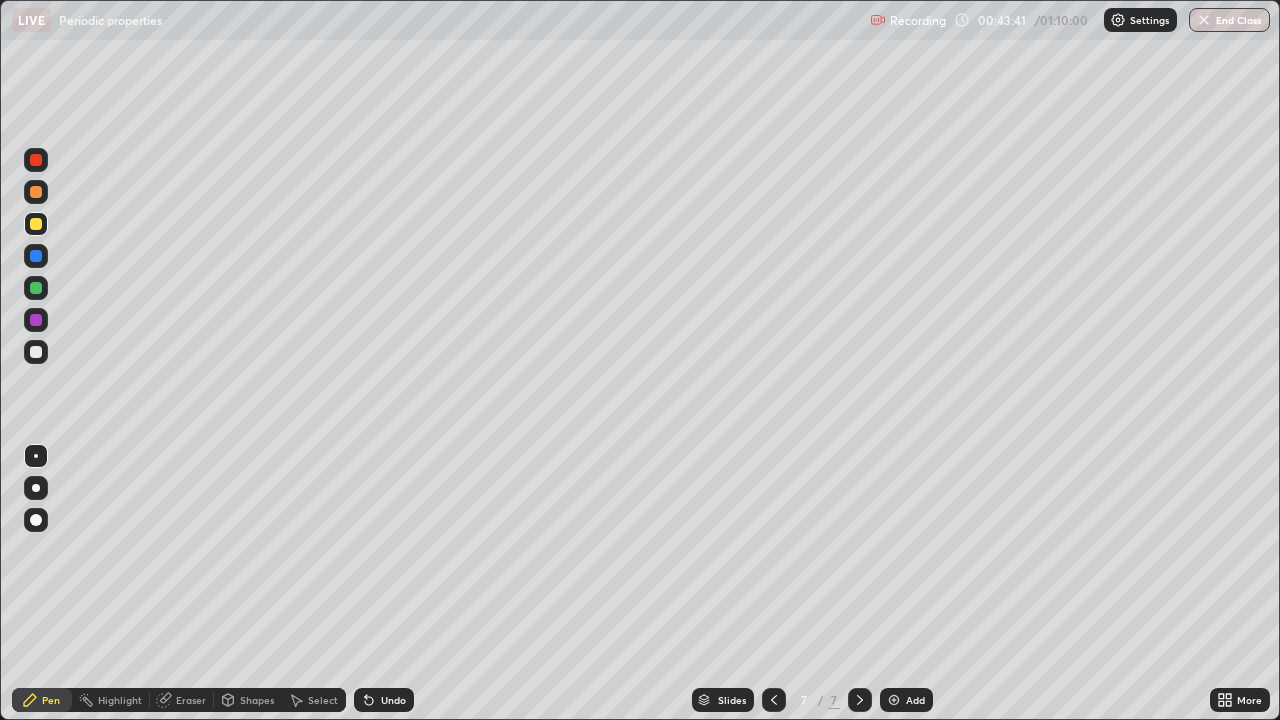 click at bounding box center (36, 352) 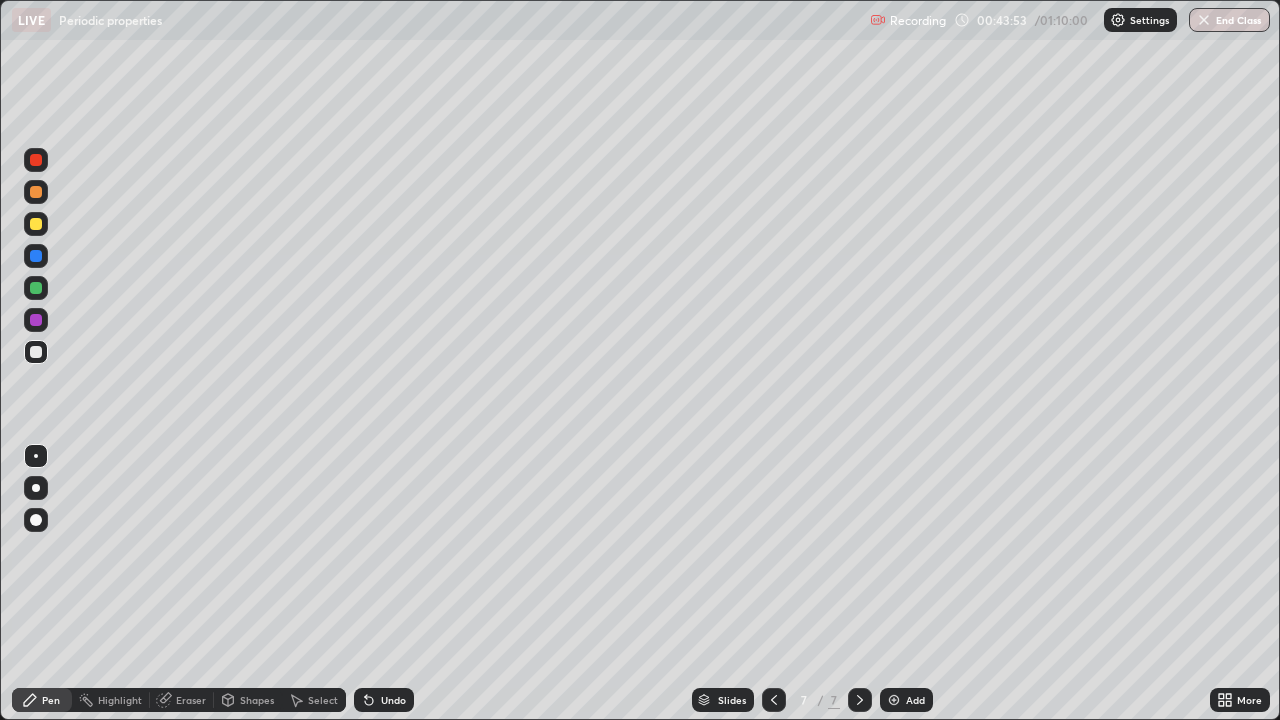 click on "Eraser" at bounding box center (191, 700) 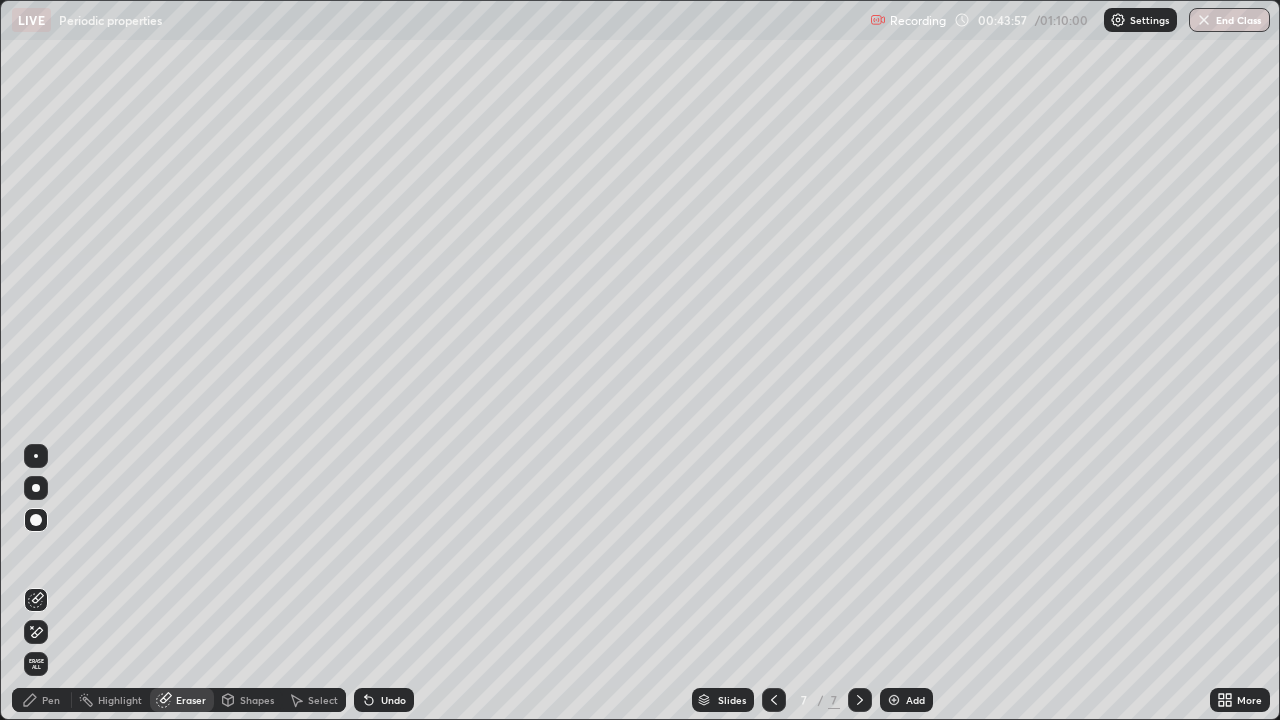 click on "Pen" at bounding box center (51, 700) 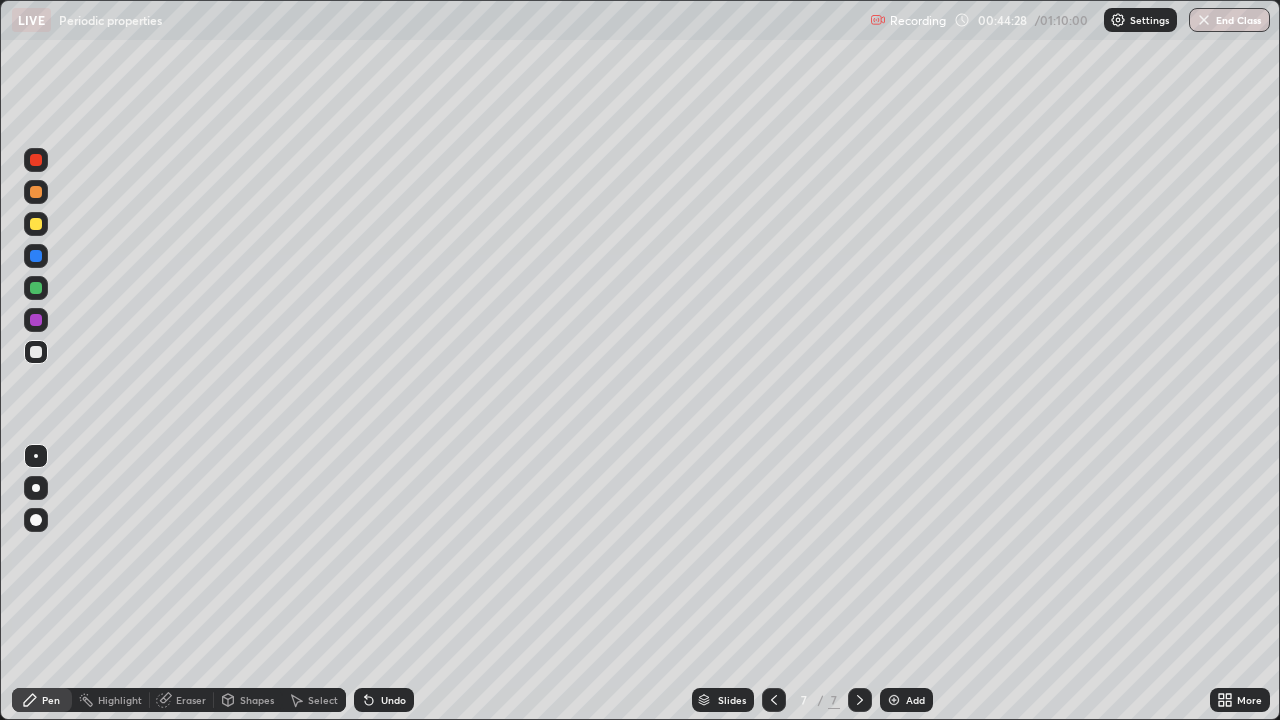 click at bounding box center (36, 224) 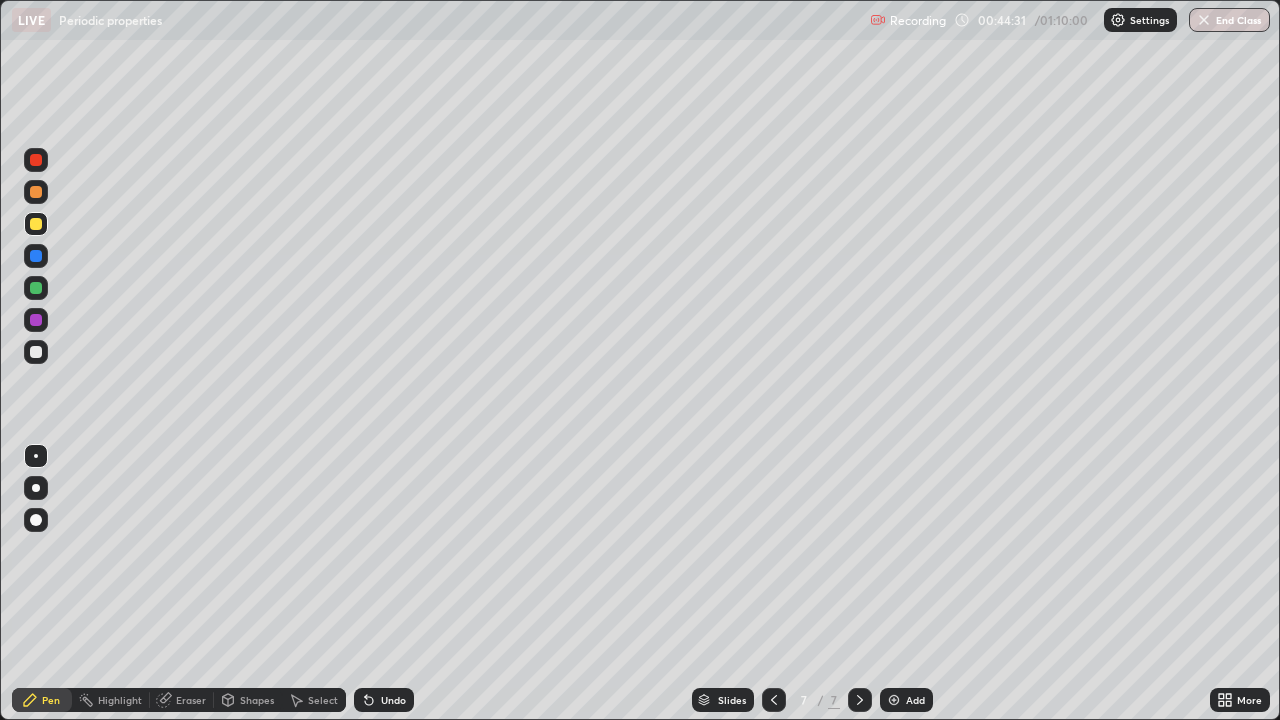 click at bounding box center (36, 352) 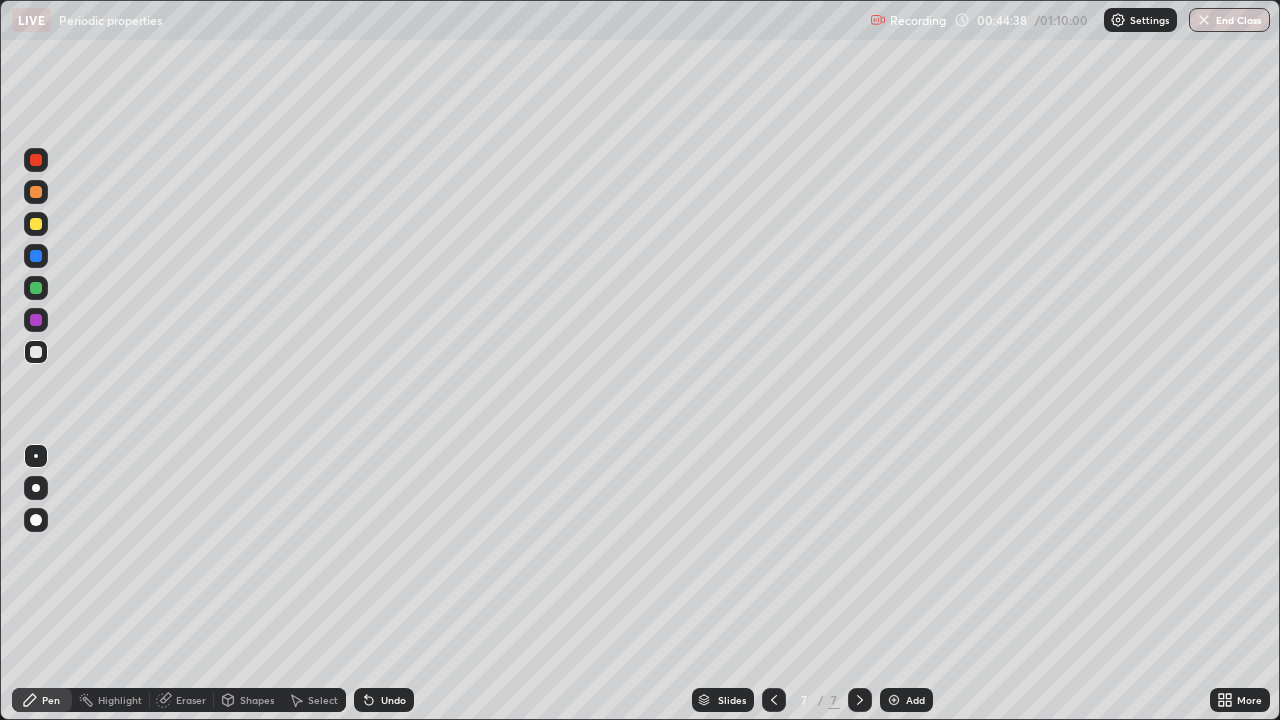 click at bounding box center [36, 224] 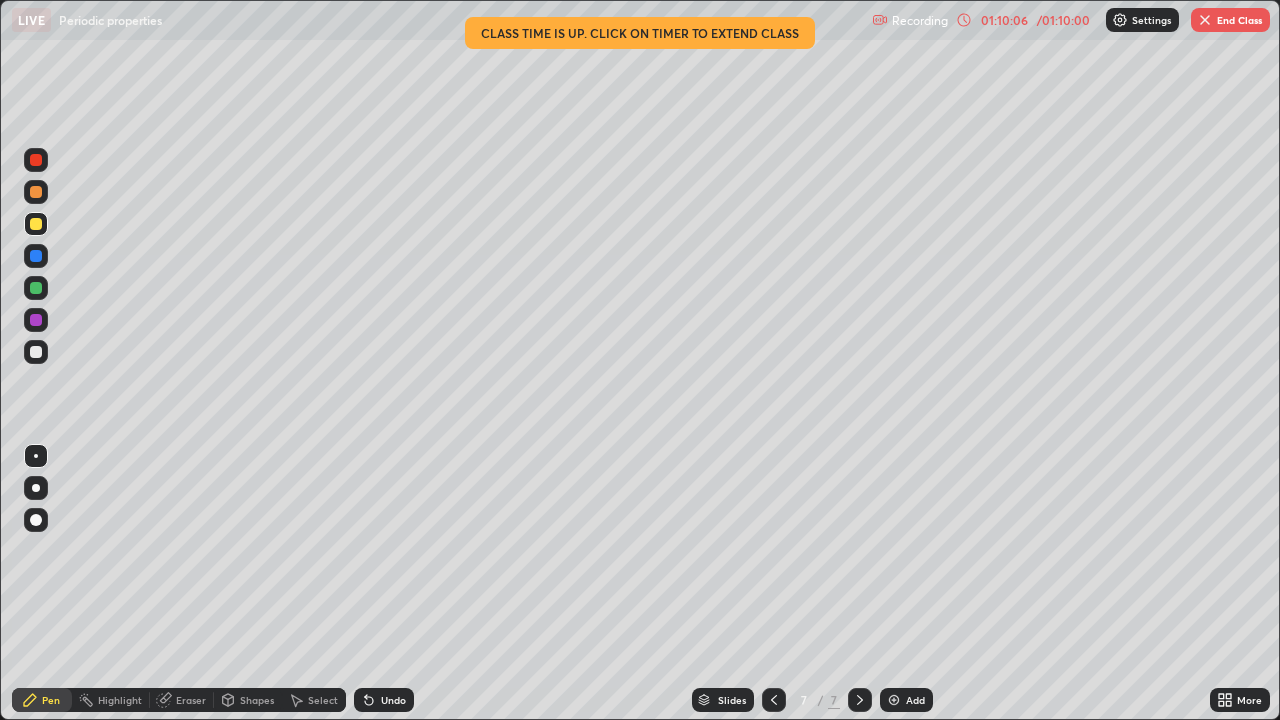 click on "End Class" at bounding box center [1230, 20] 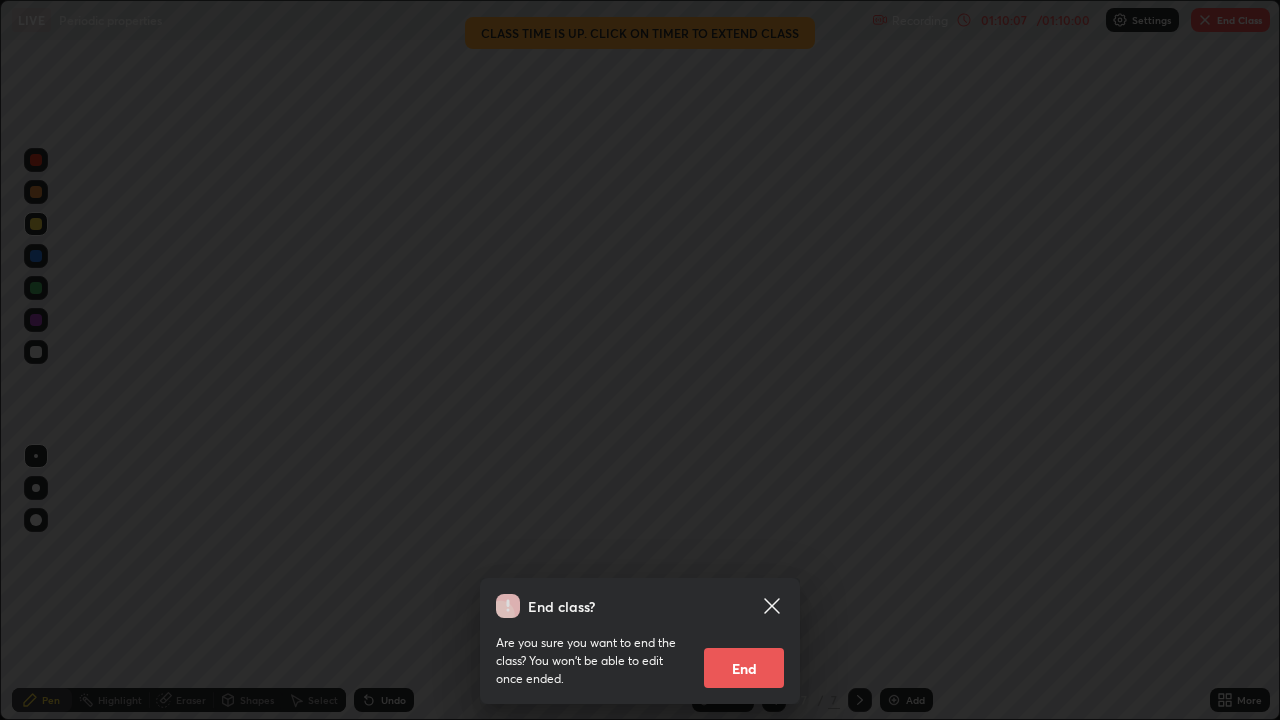 click on "End" at bounding box center (744, 668) 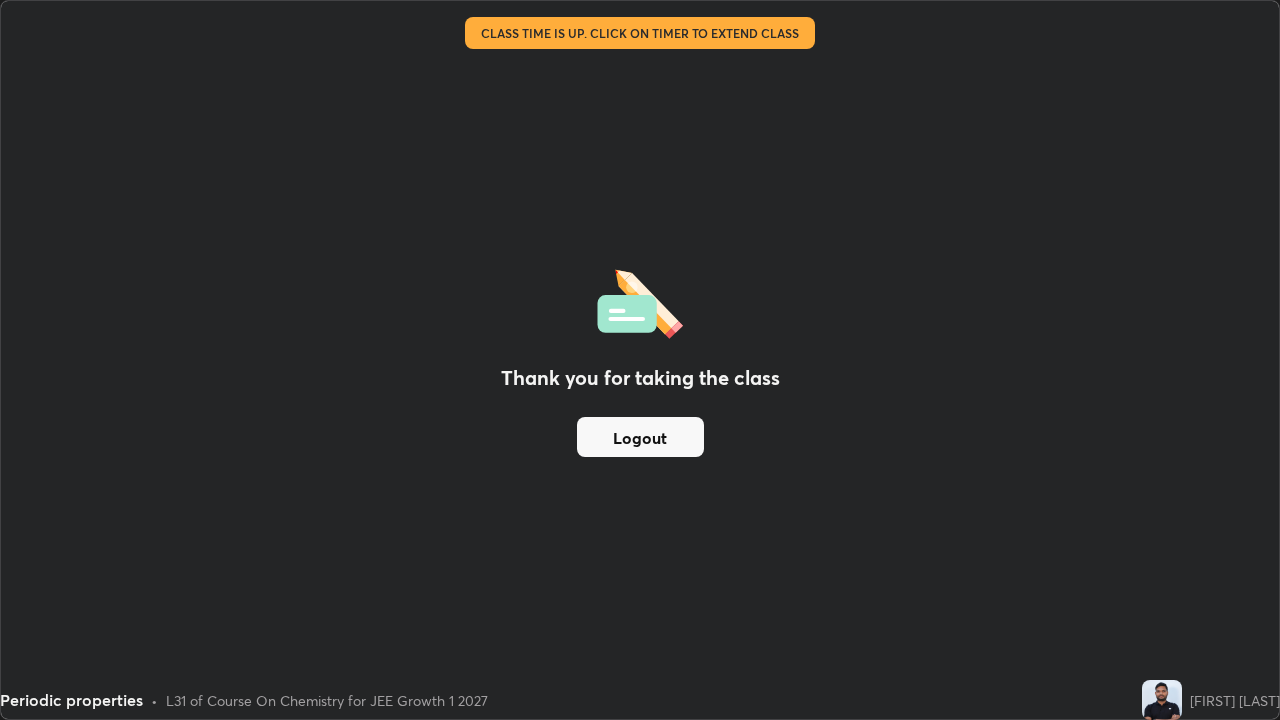 click on "Logout" at bounding box center [640, 437] 